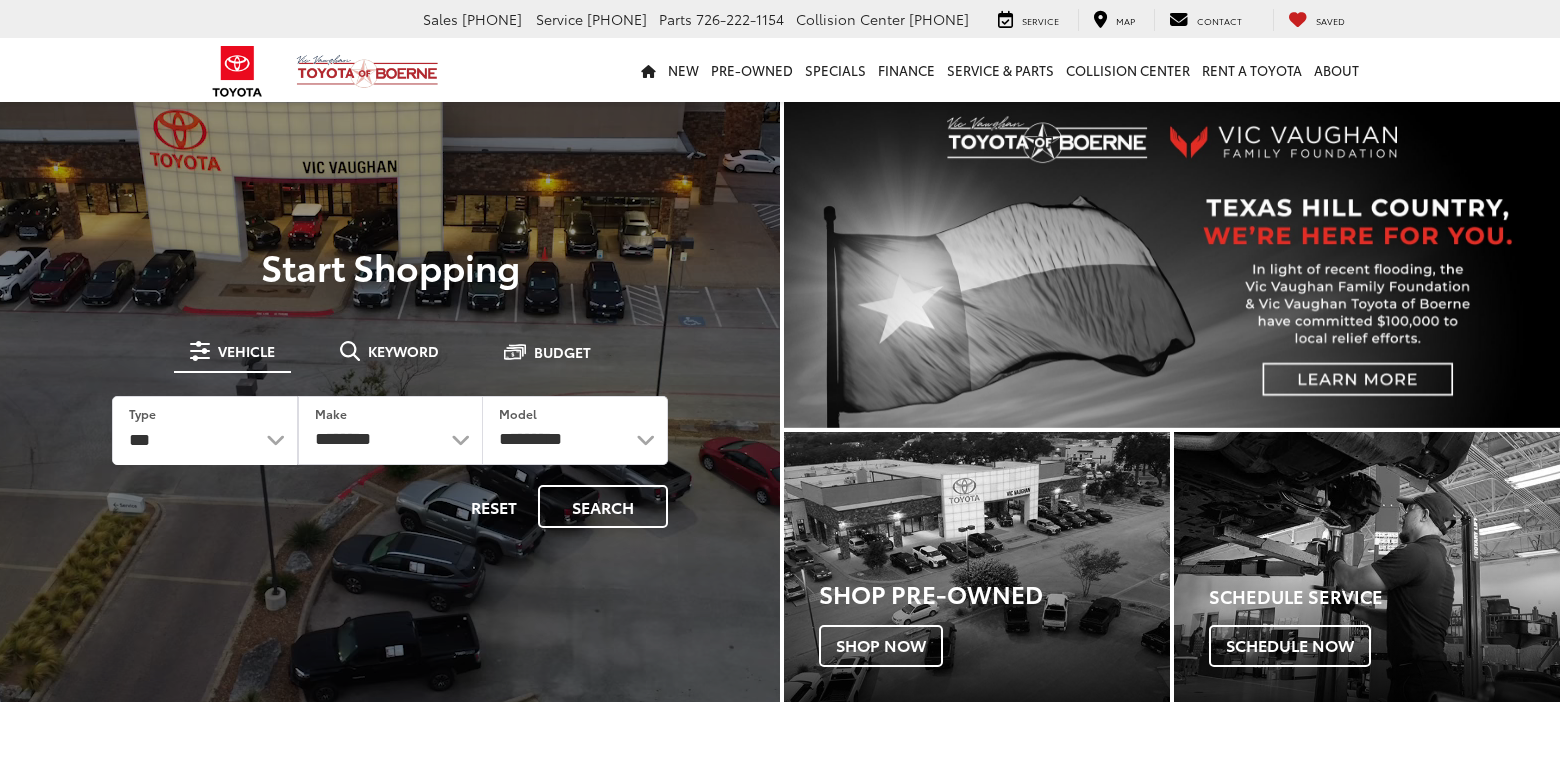 scroll, scrollTop: 0, scrollLeft: 0, axis: both 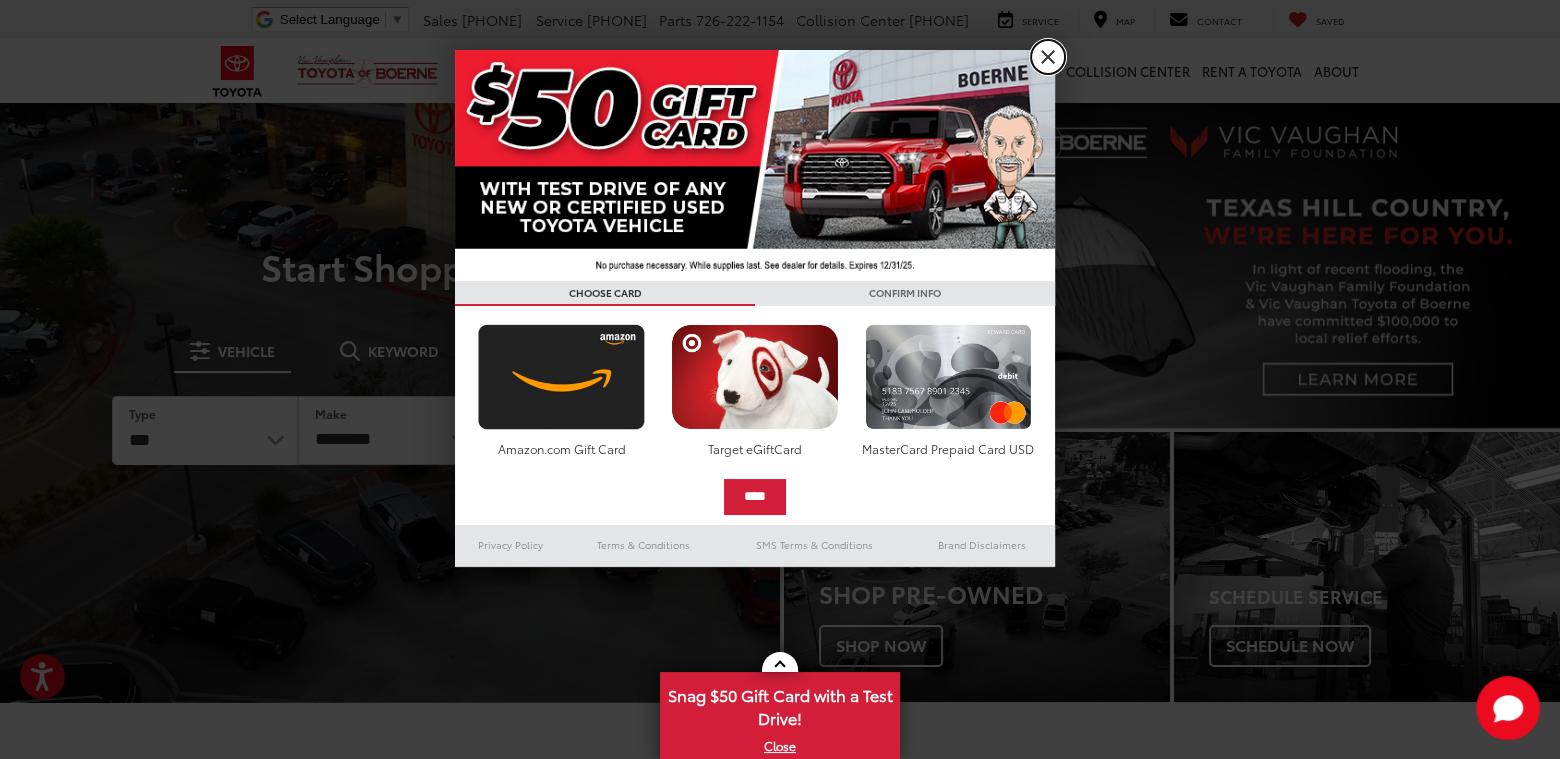 click on "X" at bounding box center (1048, 57) 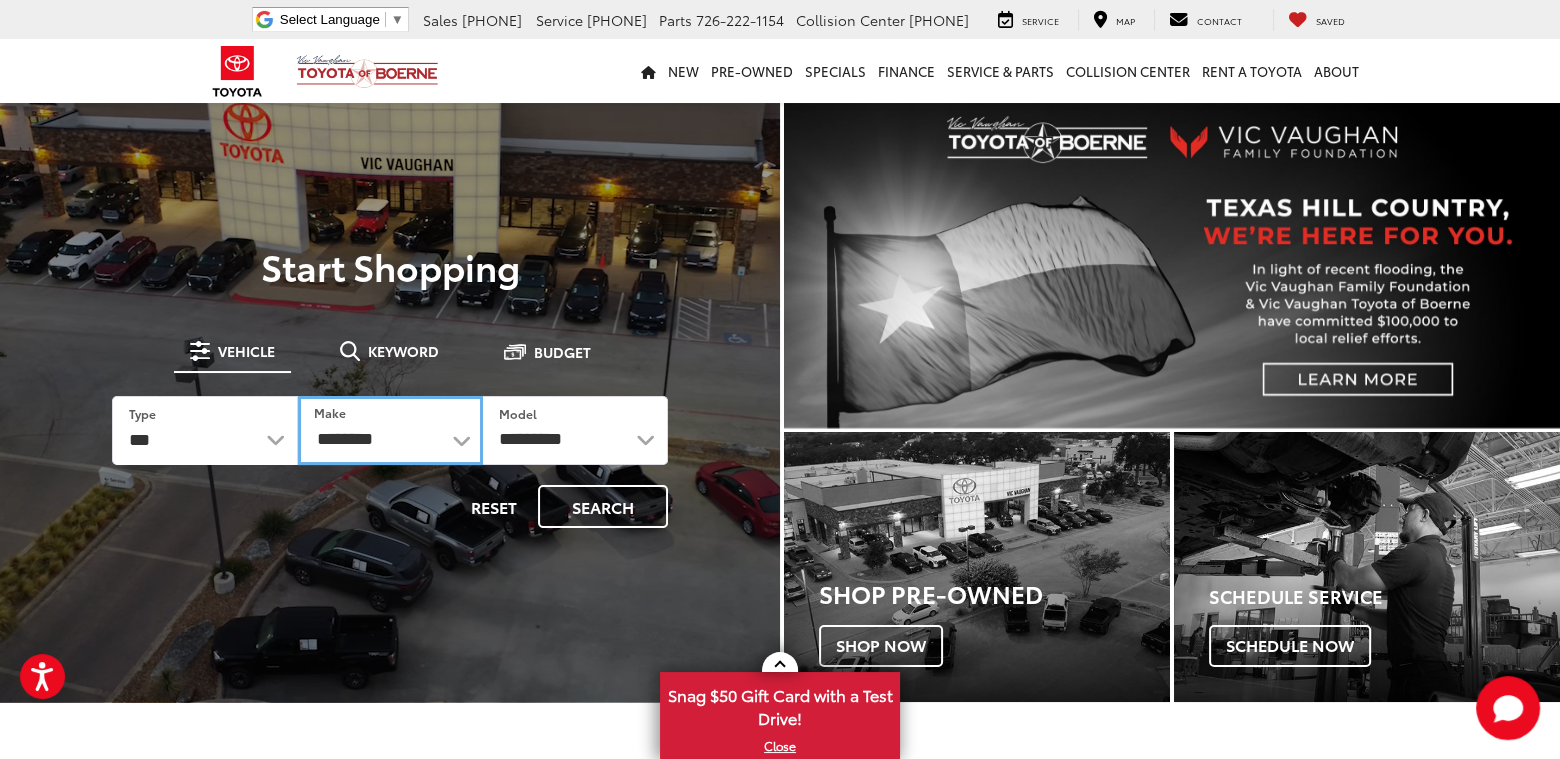 click on "**********" at bounding box center [390, 430] 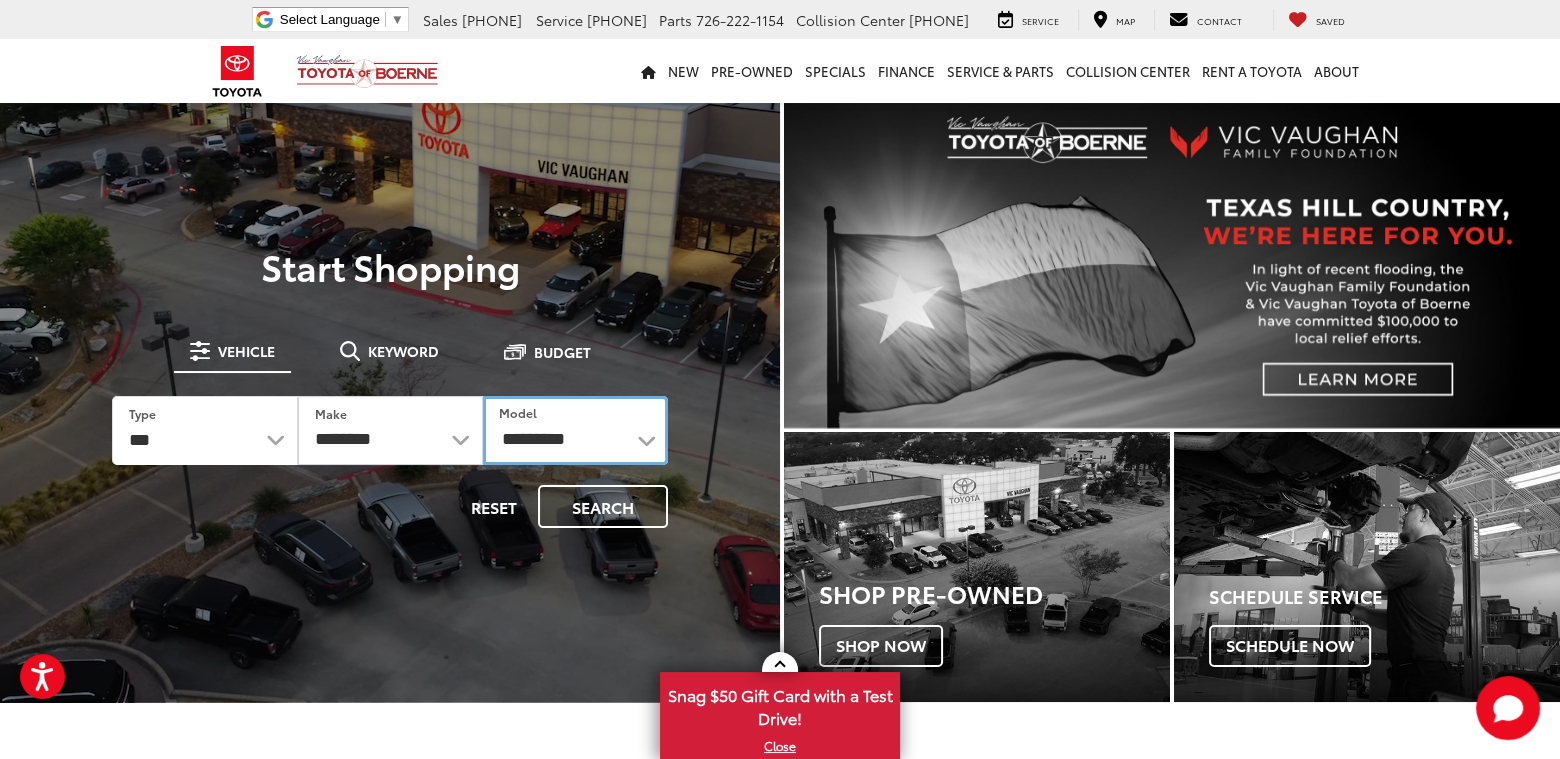 click on "**********" at bounding box center [575, 430] 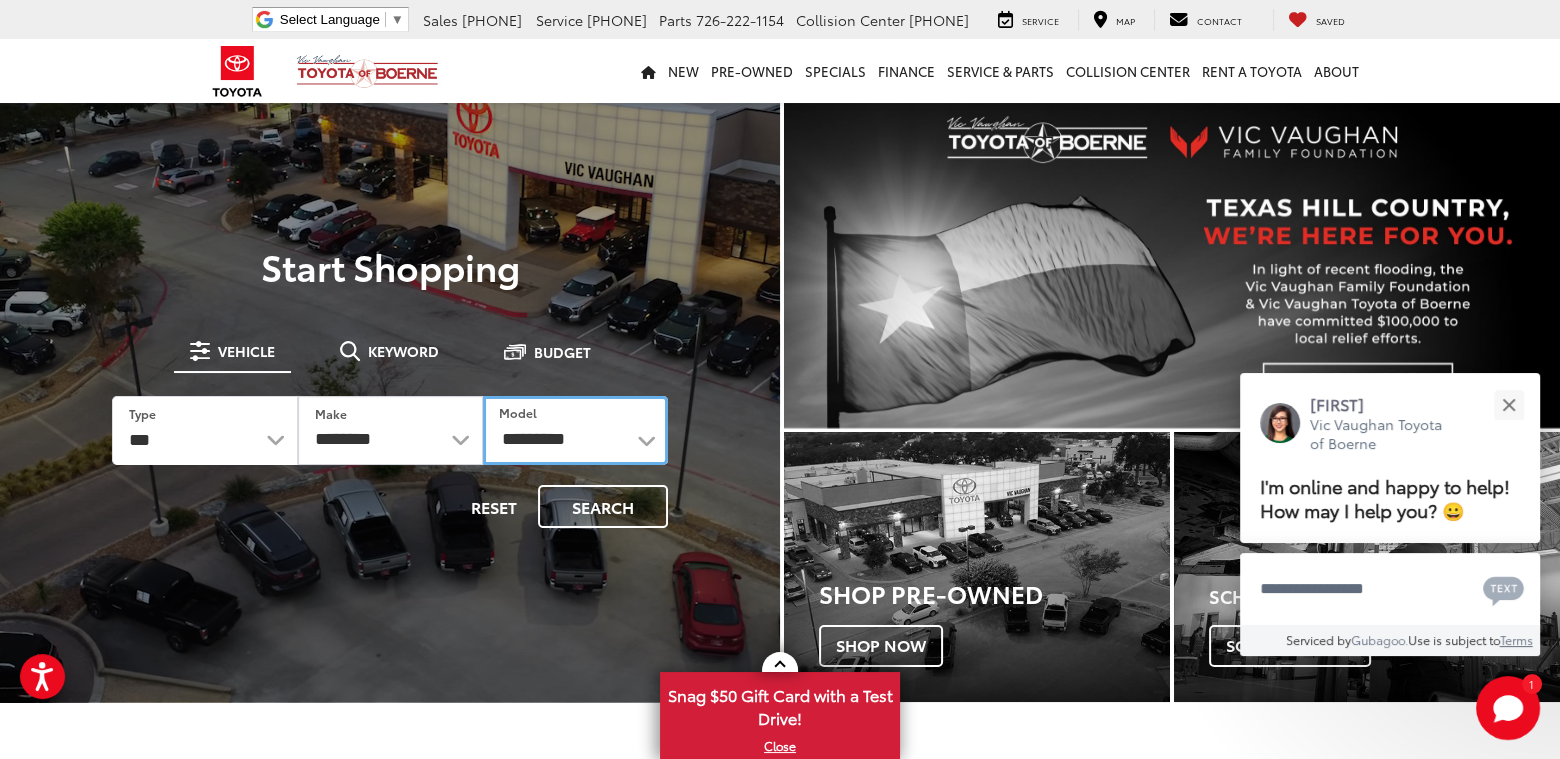 select on "*****" 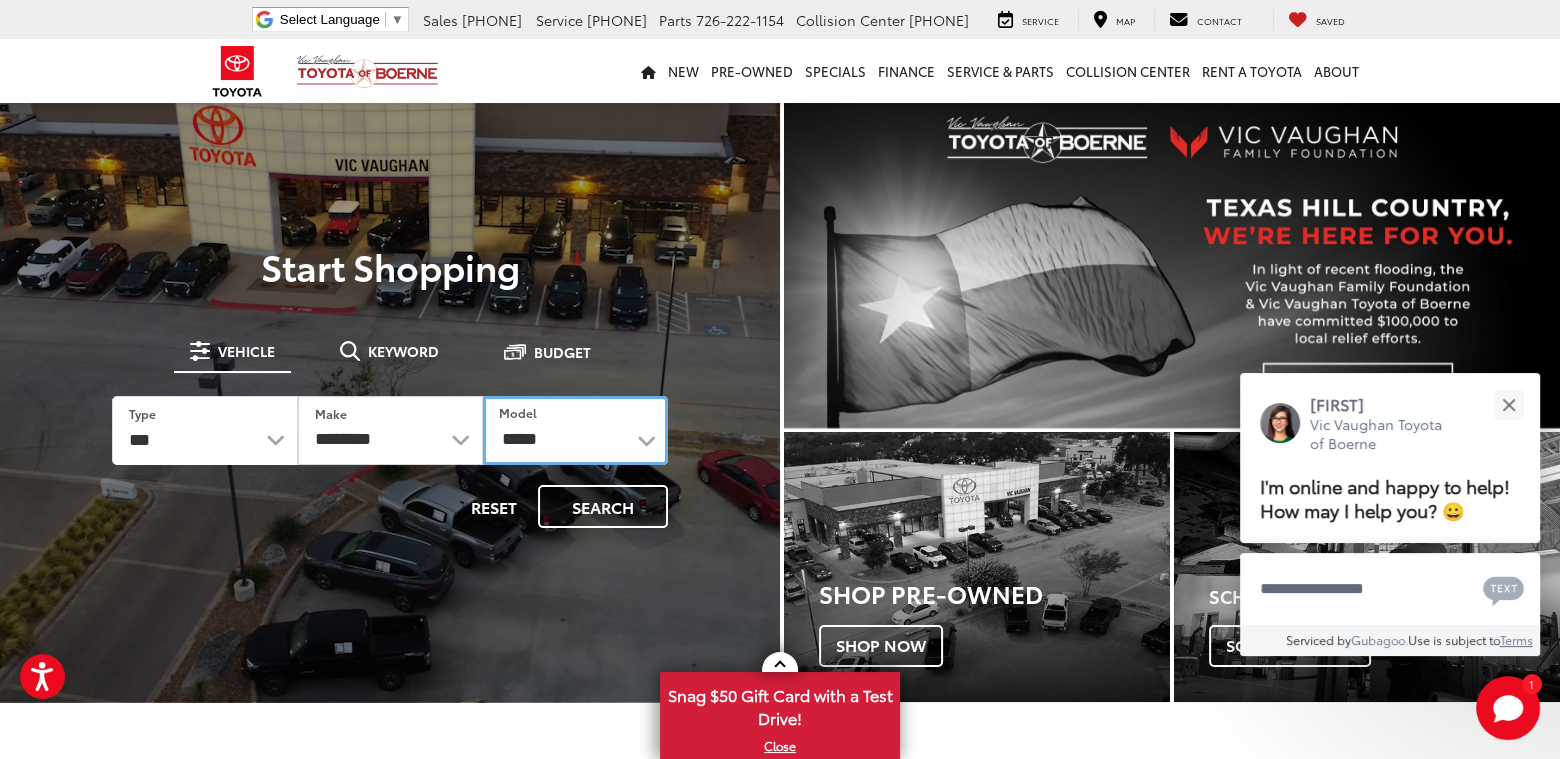 click on "**********" at bounding box center (575, 430) 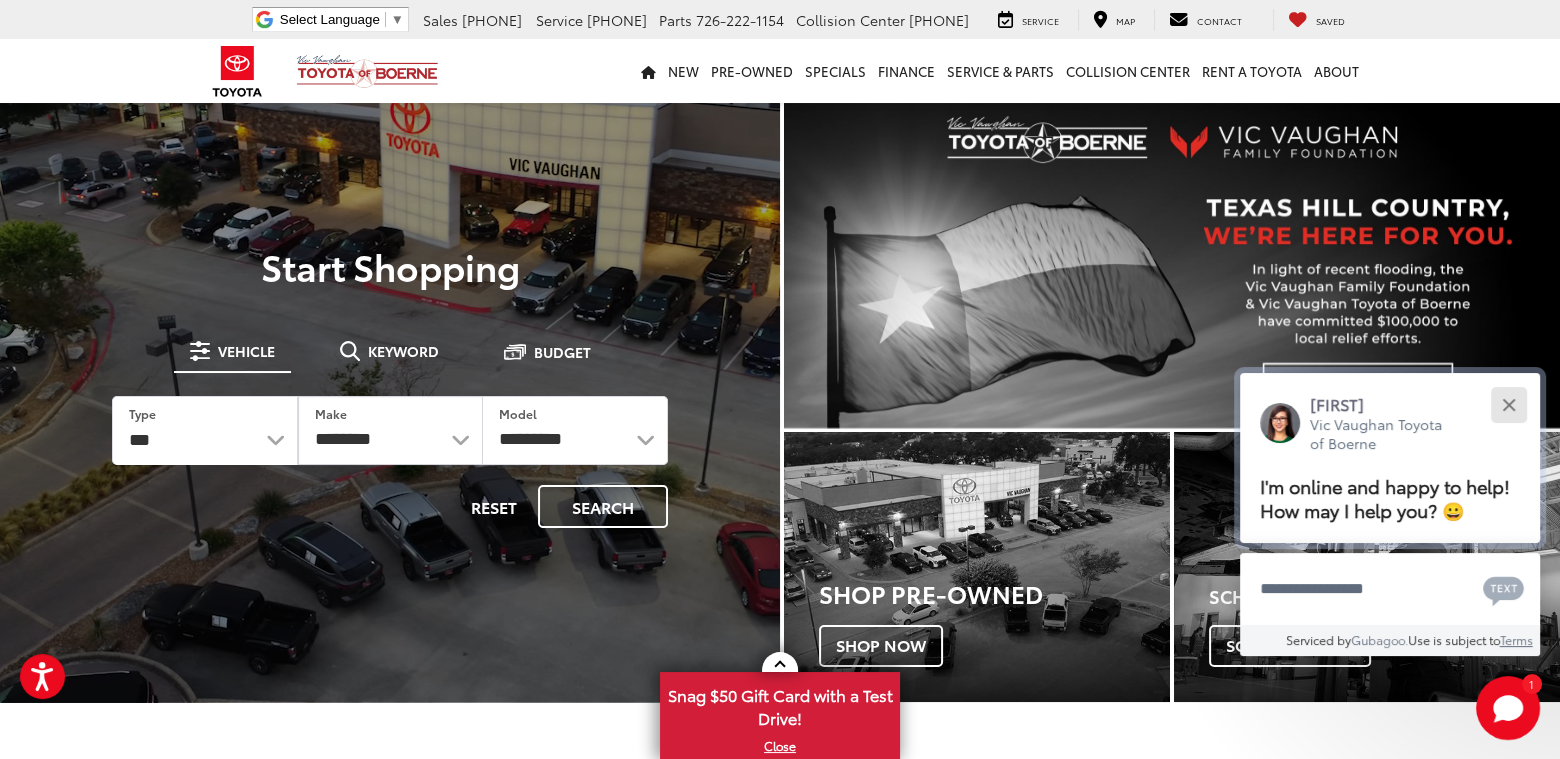 click at bounding box center [1508, 404] 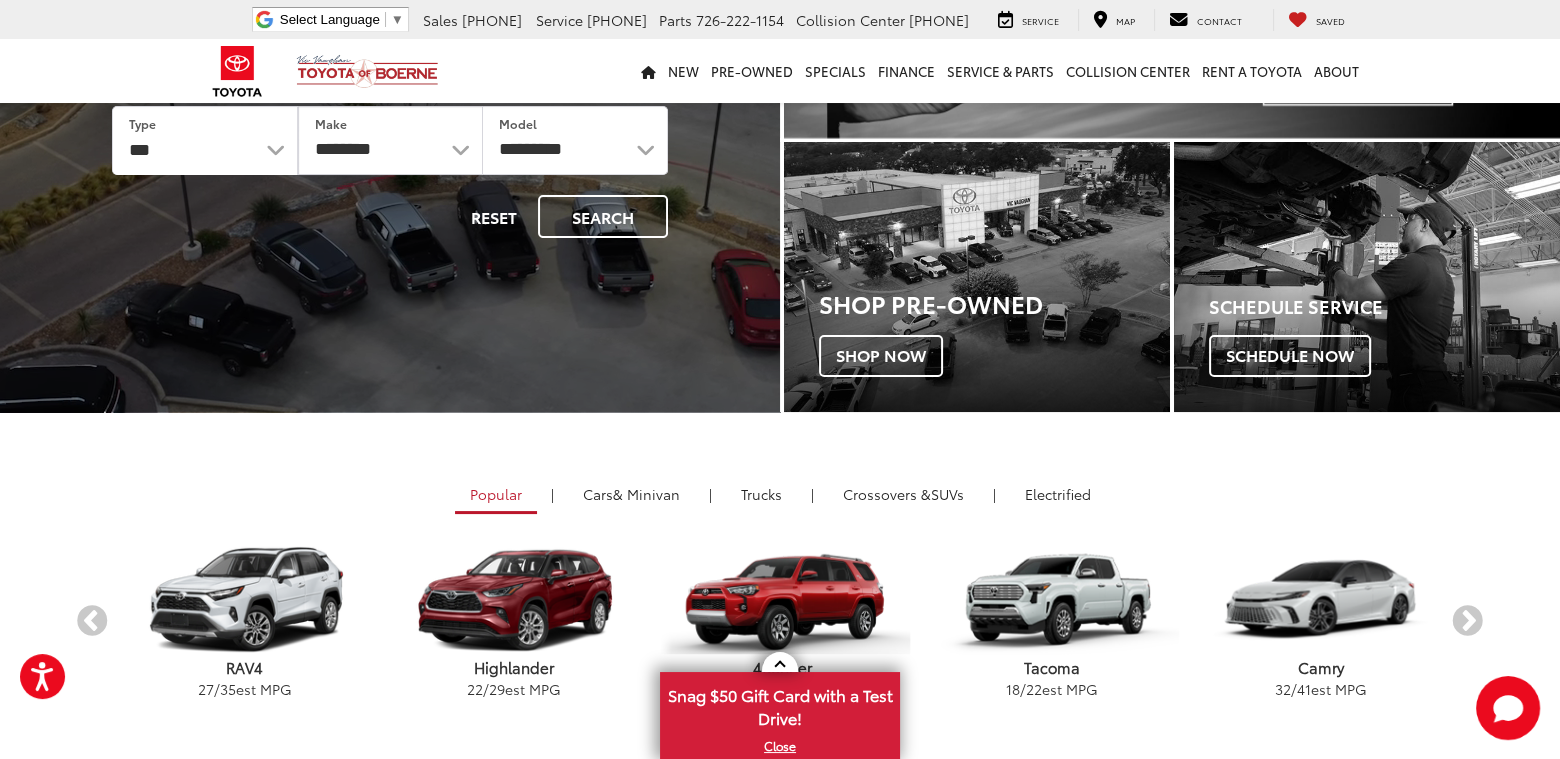 scroll, scrollTop: 300, scrollLeft: 0, axis: vertical 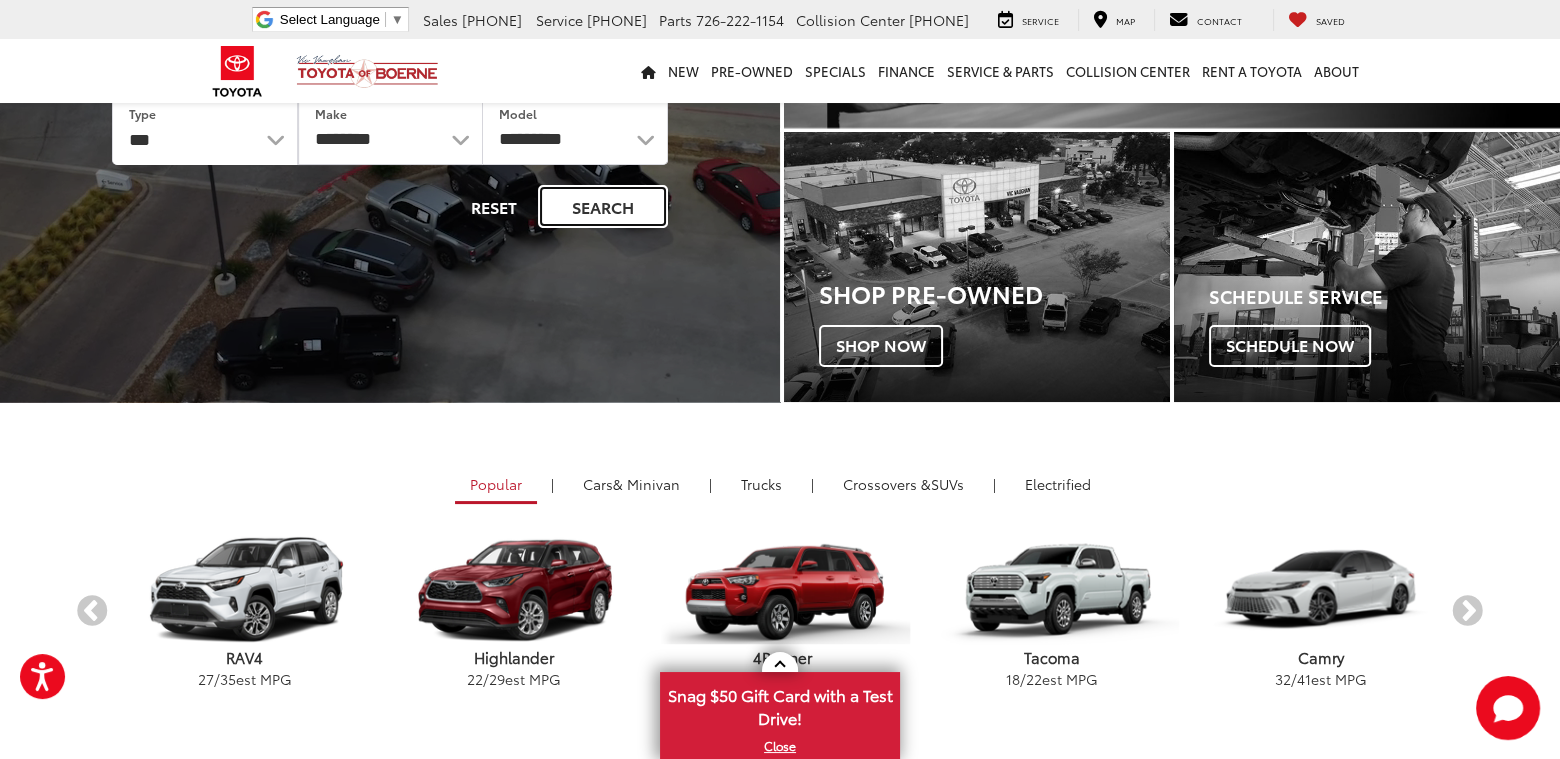 click on "Search" at bounding box center [603, 206] 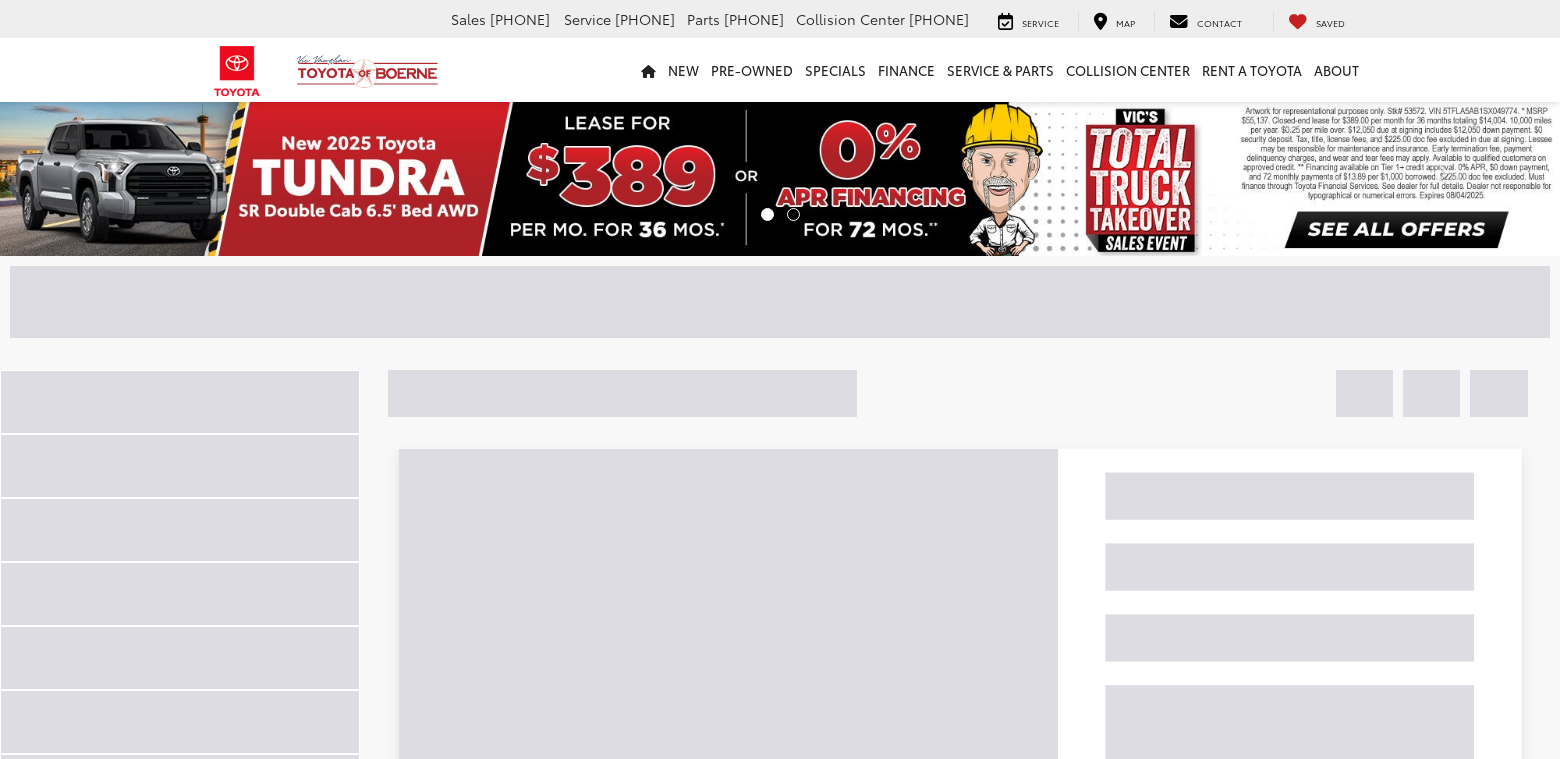 scroll, scrollTop: 0, scrollLeft: 0, axis: both 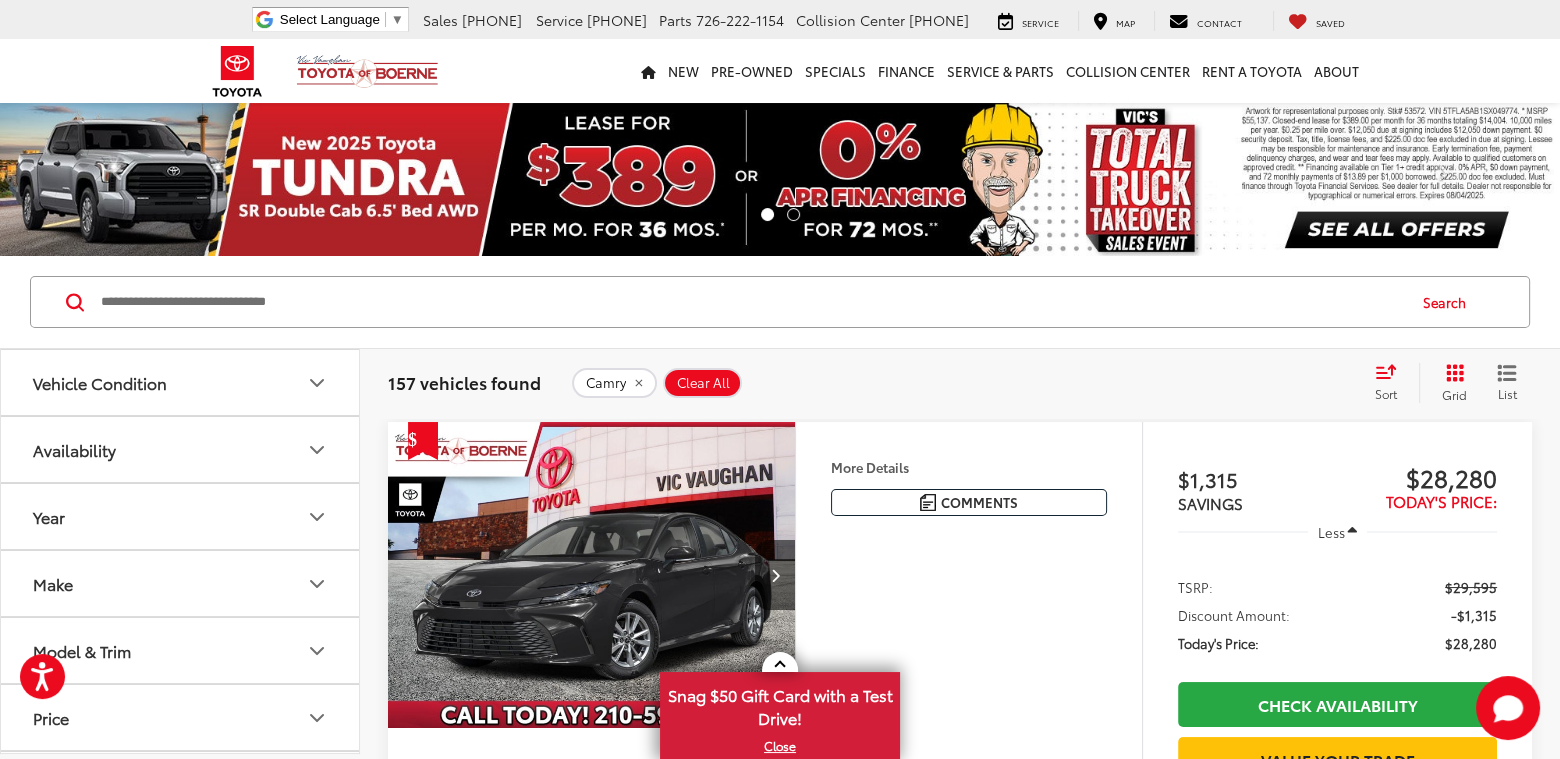 click 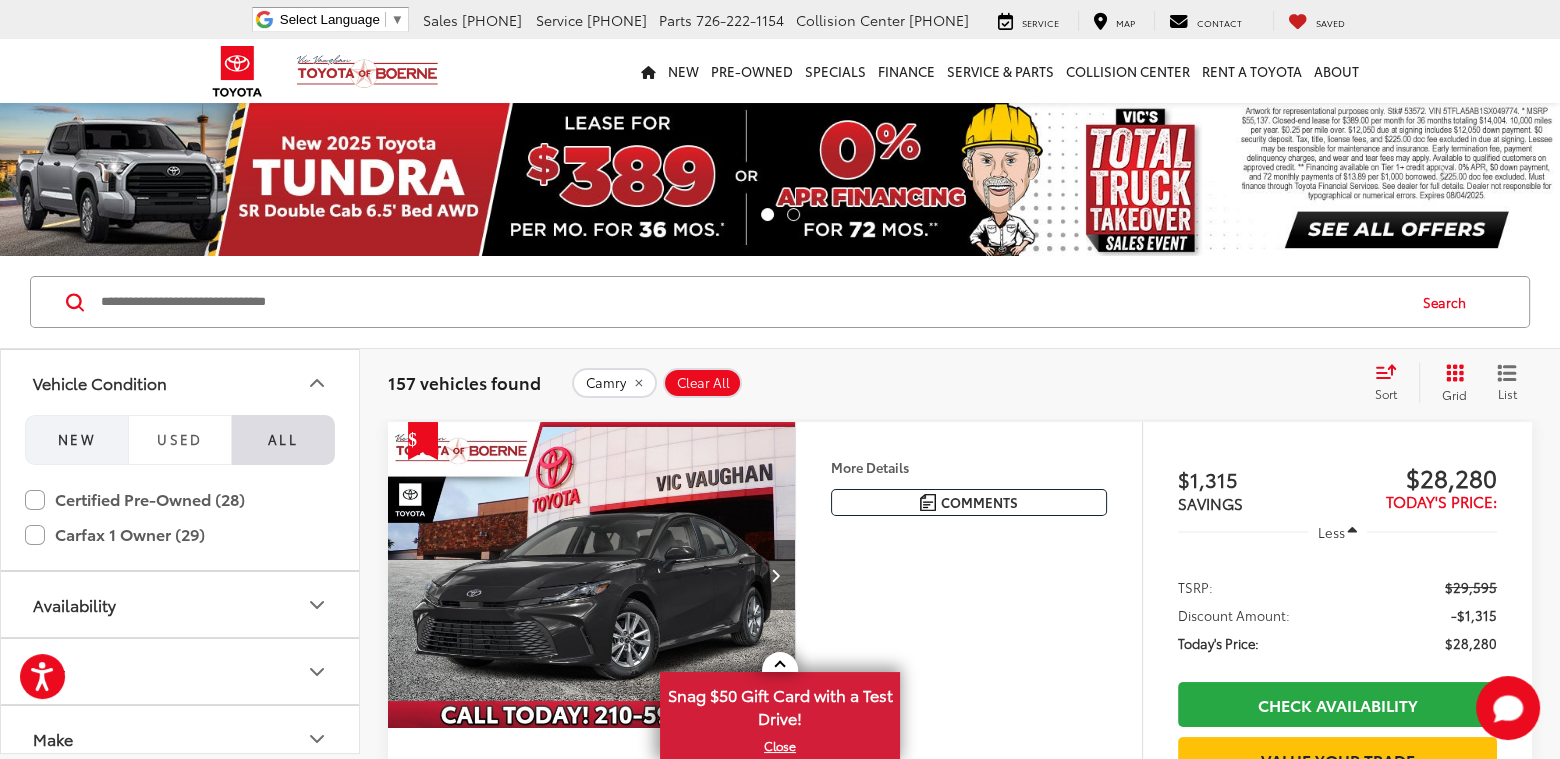 drag, startPoint x: 86, startPoint y: 440, endPoint x: 99, endPoint y: 436, distance: 13.601471 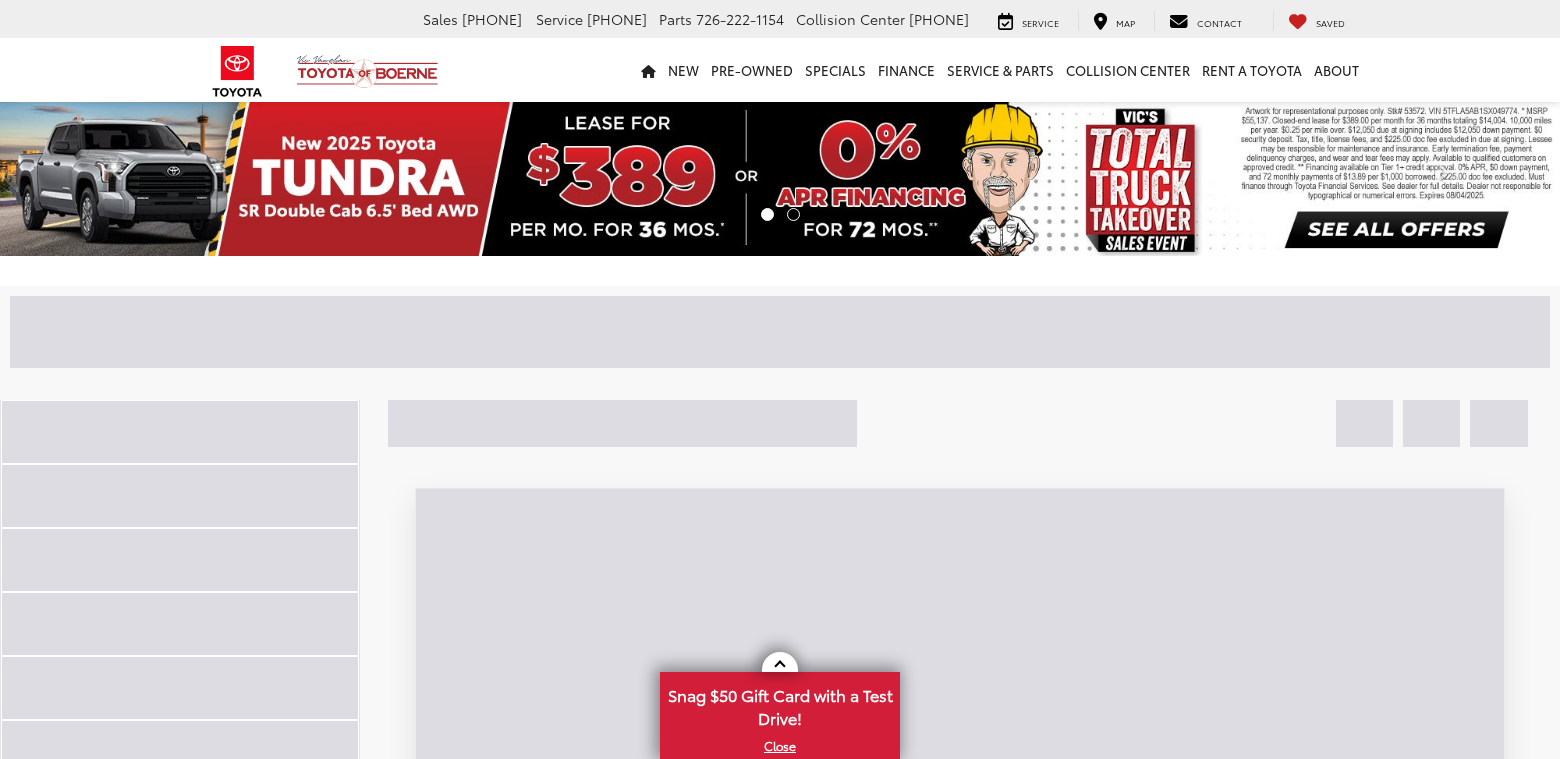 scroll, scrollTop: 0, scrollLeft: 0, axis: both 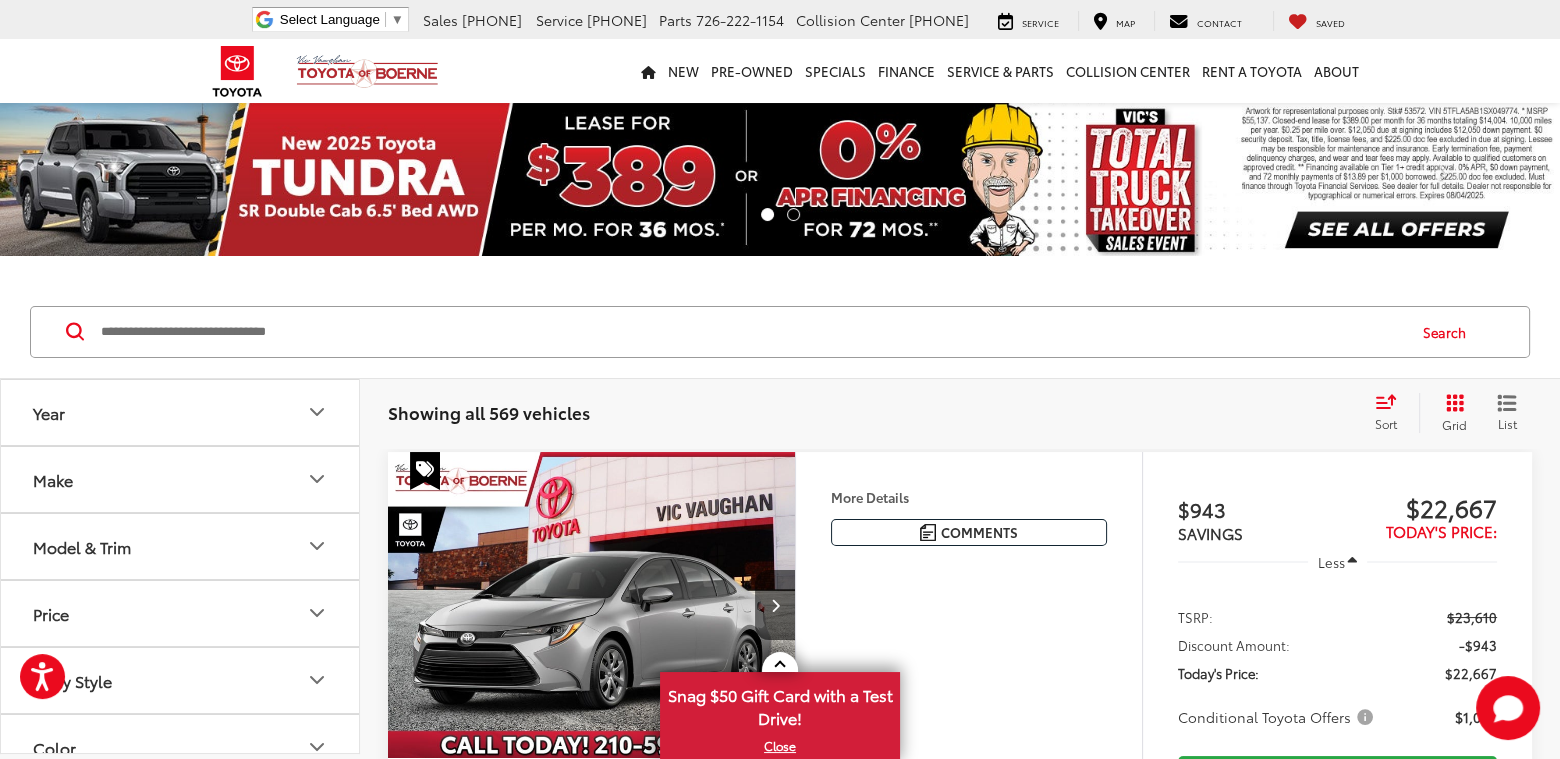 click 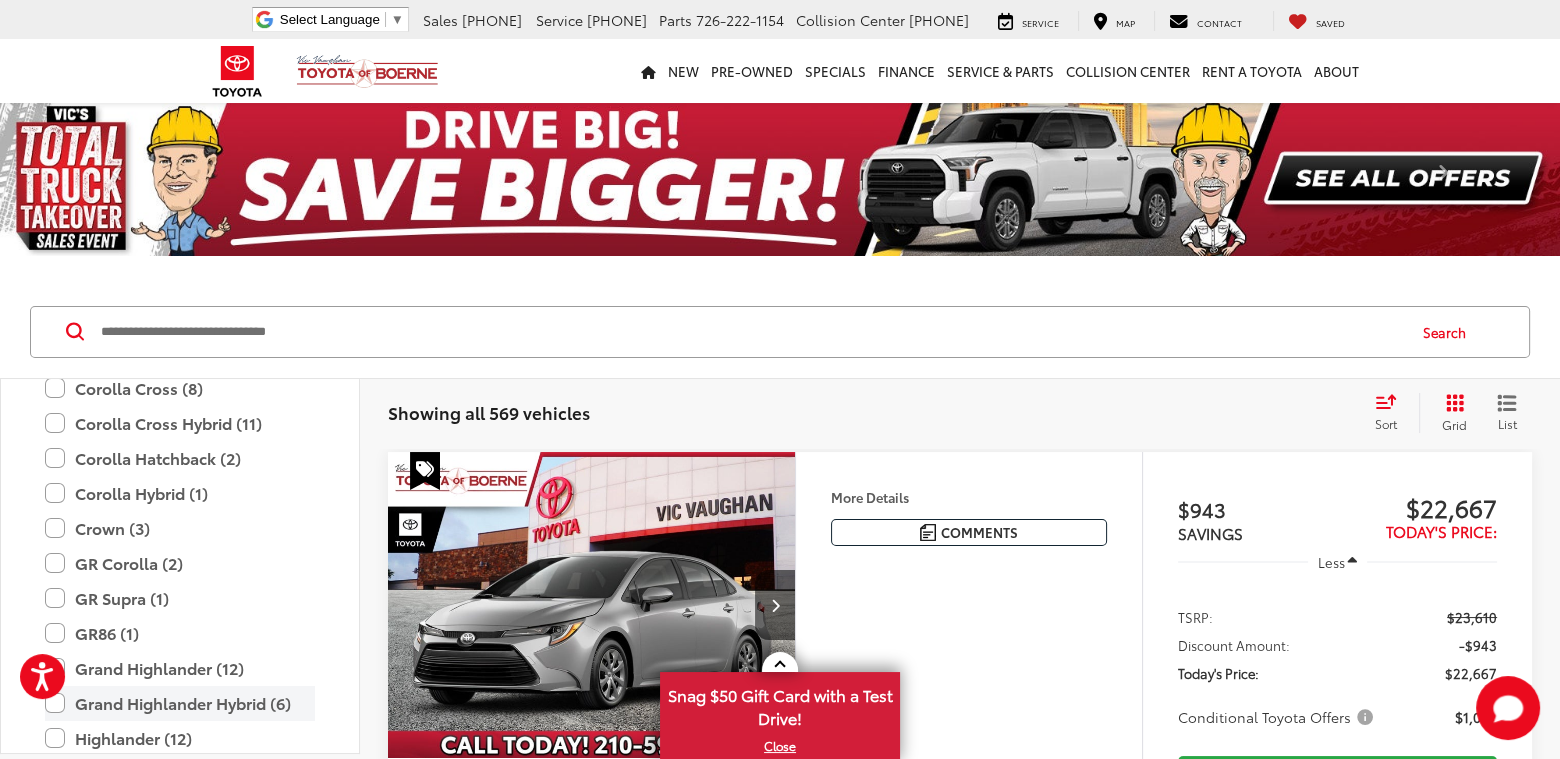 scroll, scrollTop: 200, scrollLeft: 0, axis: vertical 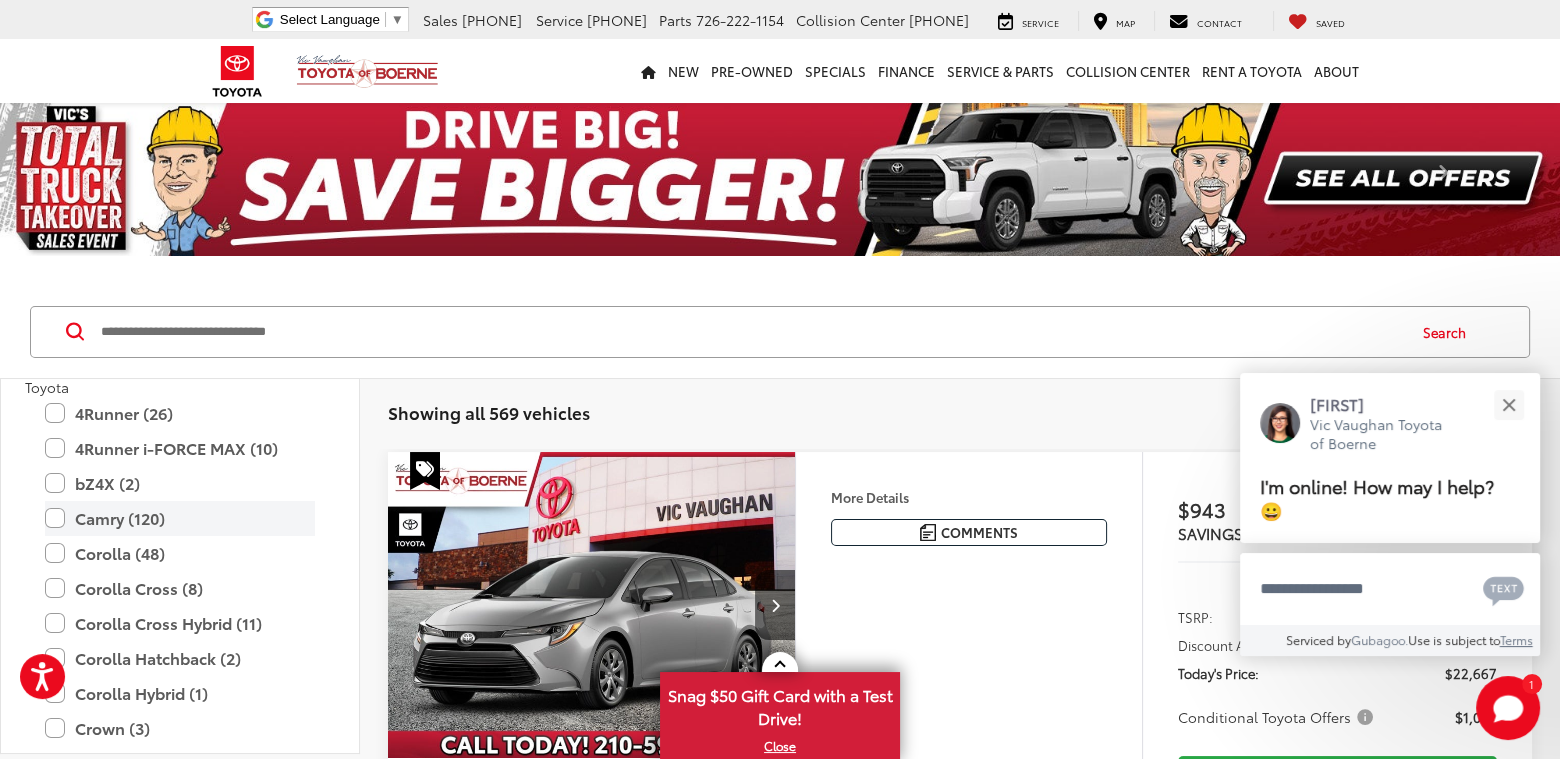 click on "Camry (120)" at bounding box center [180, 518] 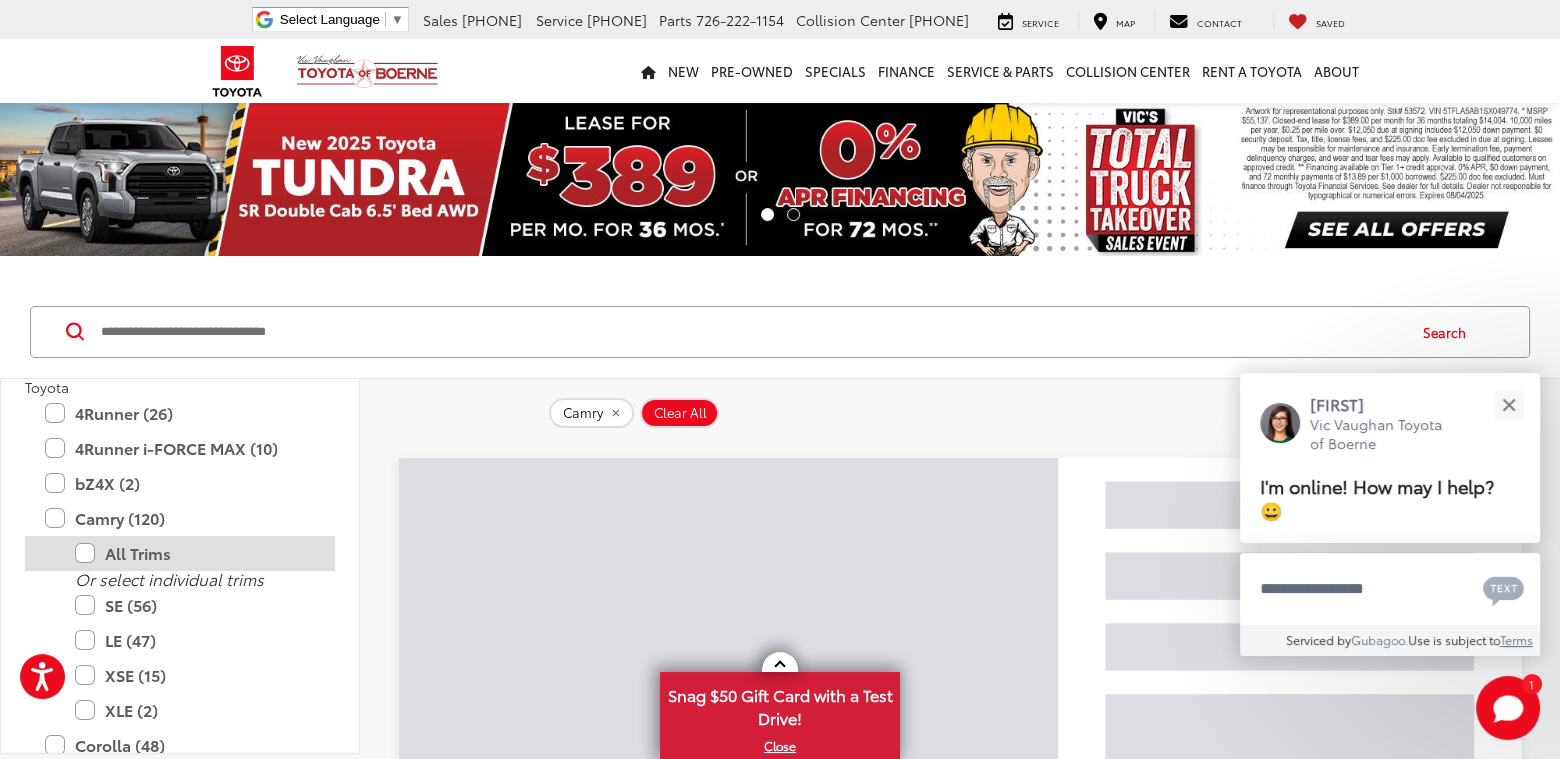 scroll, scrollTop: 300, scrollLeft: 0, axis: vertical 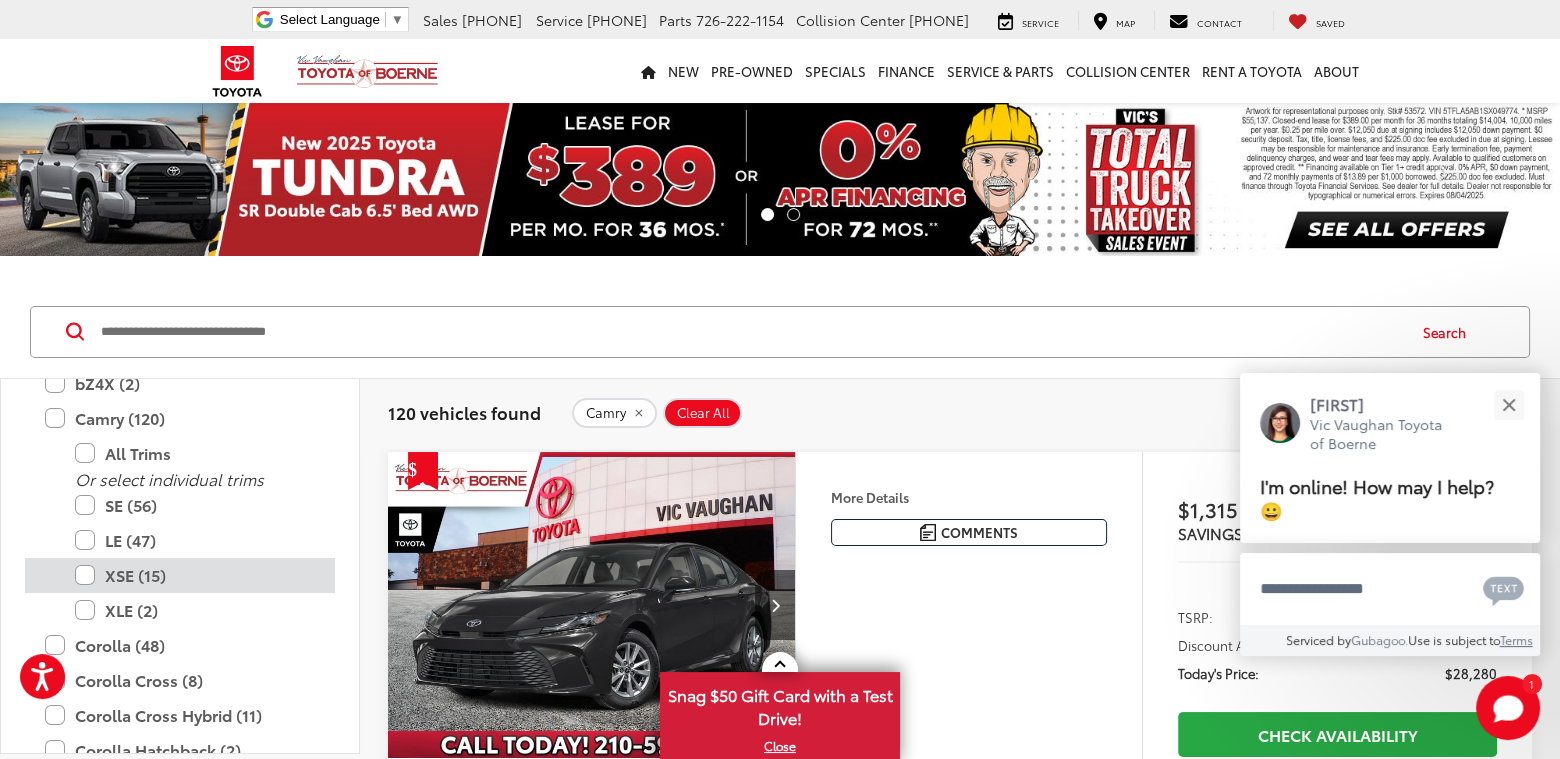 click on "XSE (15)" at bounding box center (195, 575) 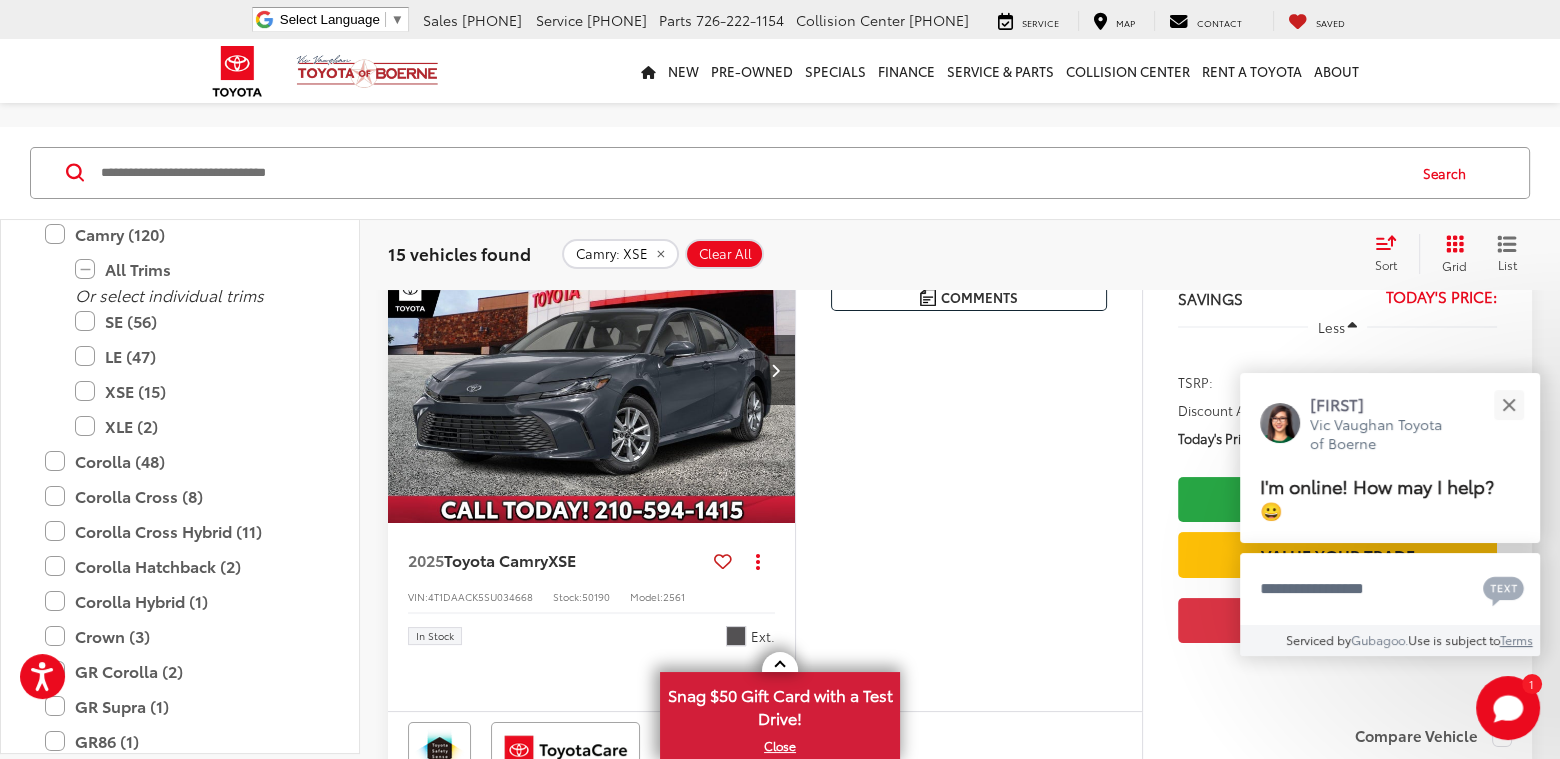 scroll, scrollTop: 200, scrollLeft: 0, axis: vertical 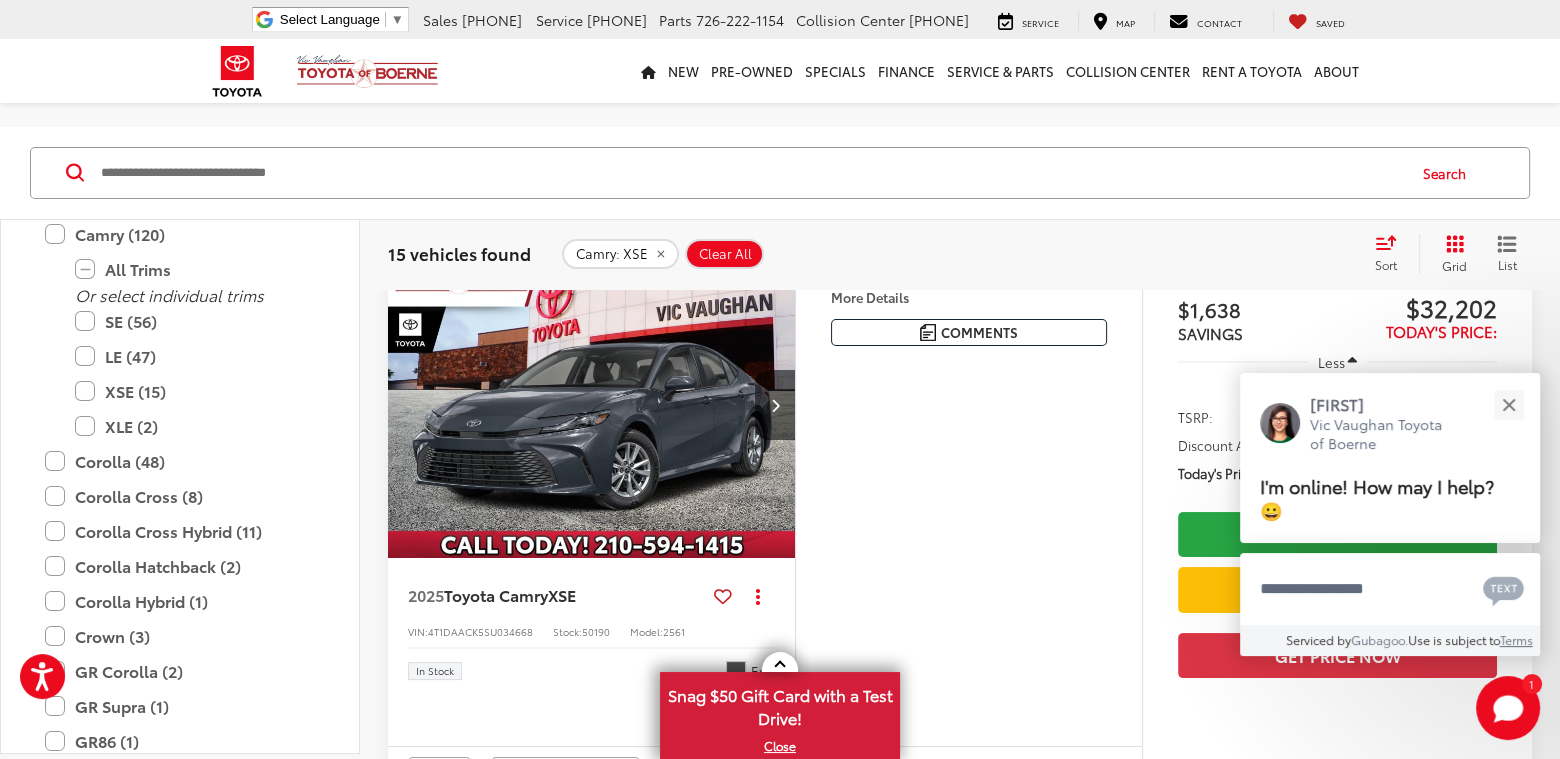 click at bounding box center (592, 406) 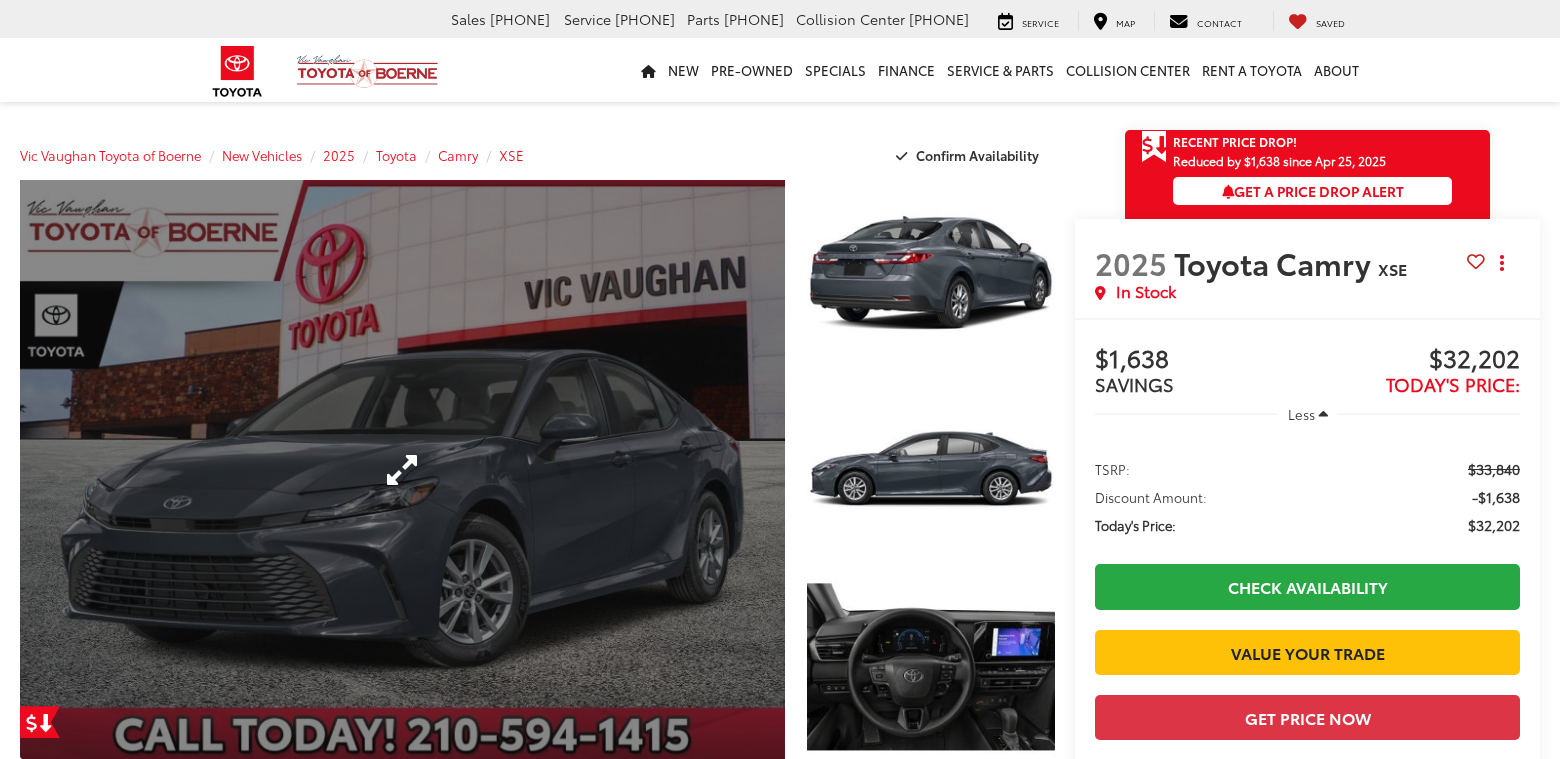 scroll, scrollTop: 0, scrollLeft: 0, axis: both 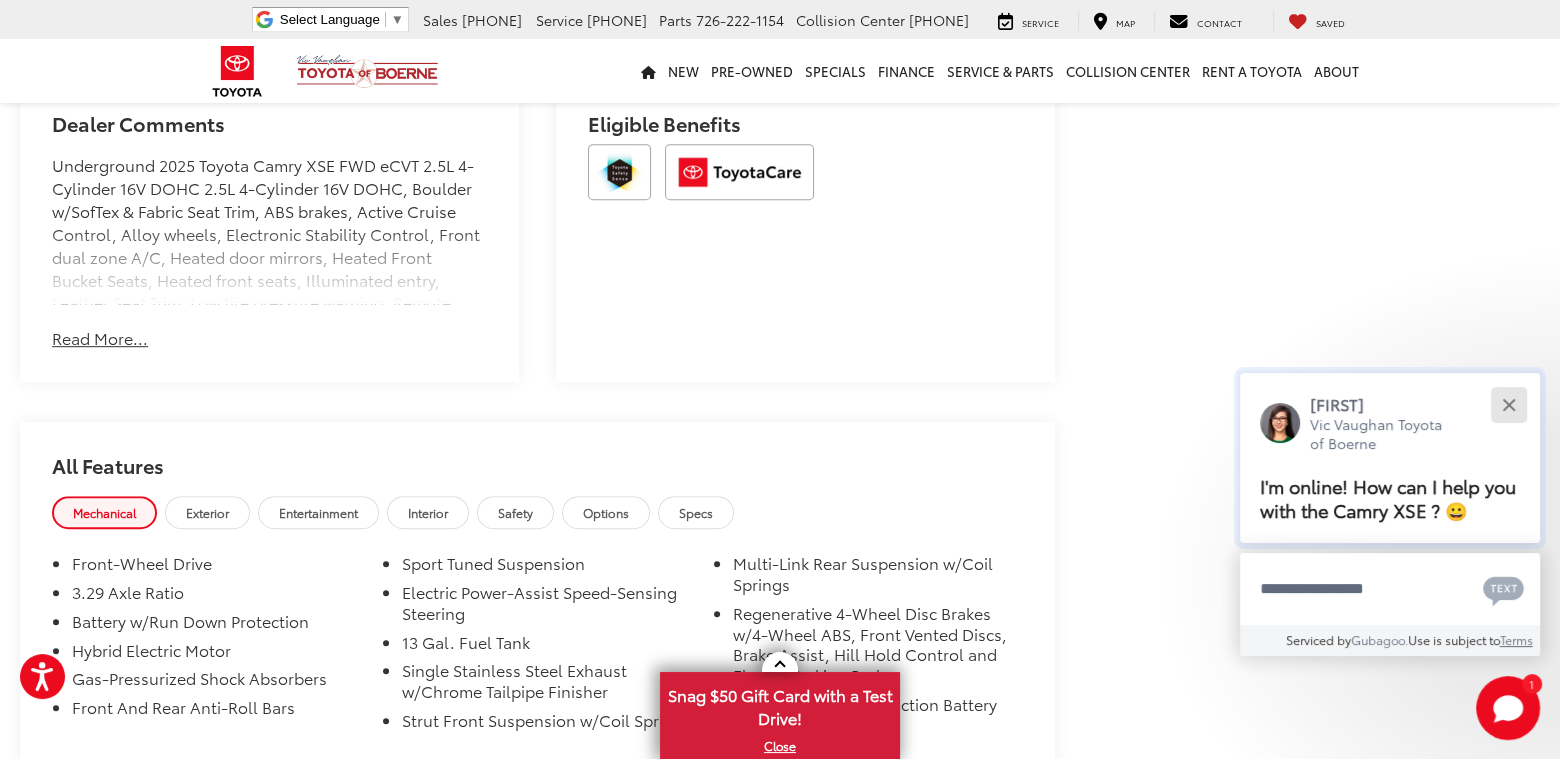 click at bounding box center (1508, 404) 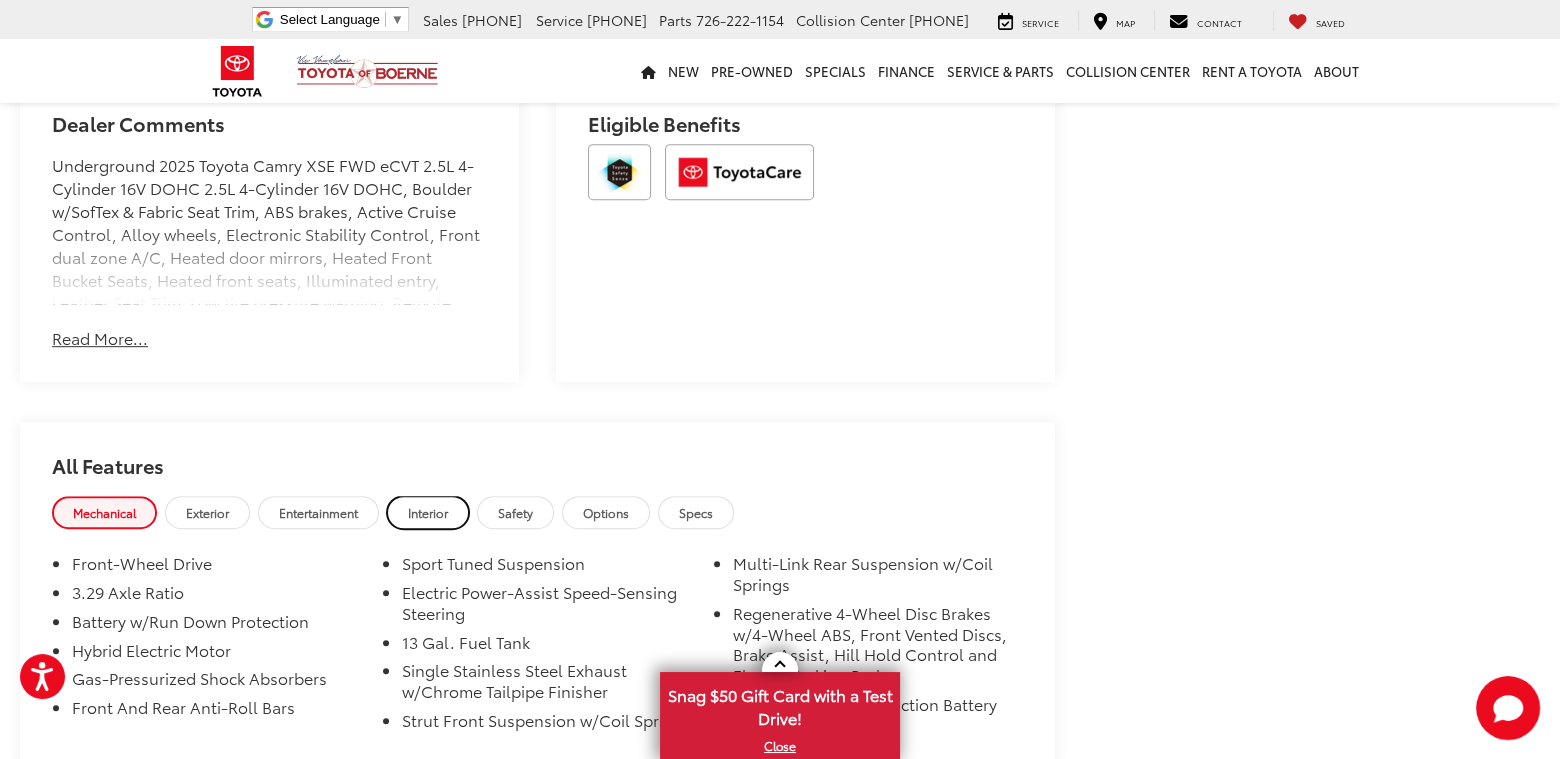 click on "Interior" at bounding box center [428, 512] 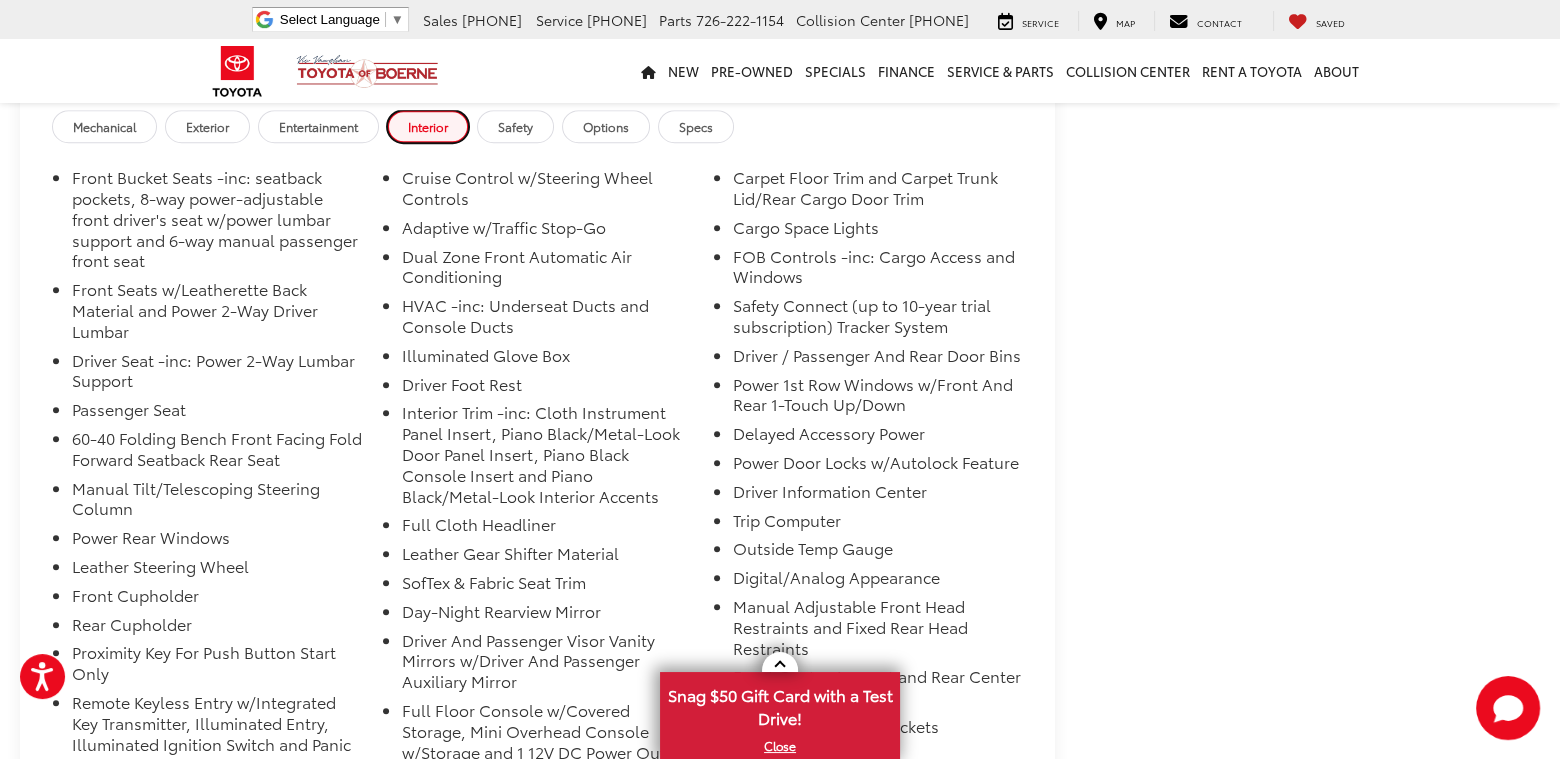 scroll, scrollTop: 1500, scrollLeft: 0, axis: vertical 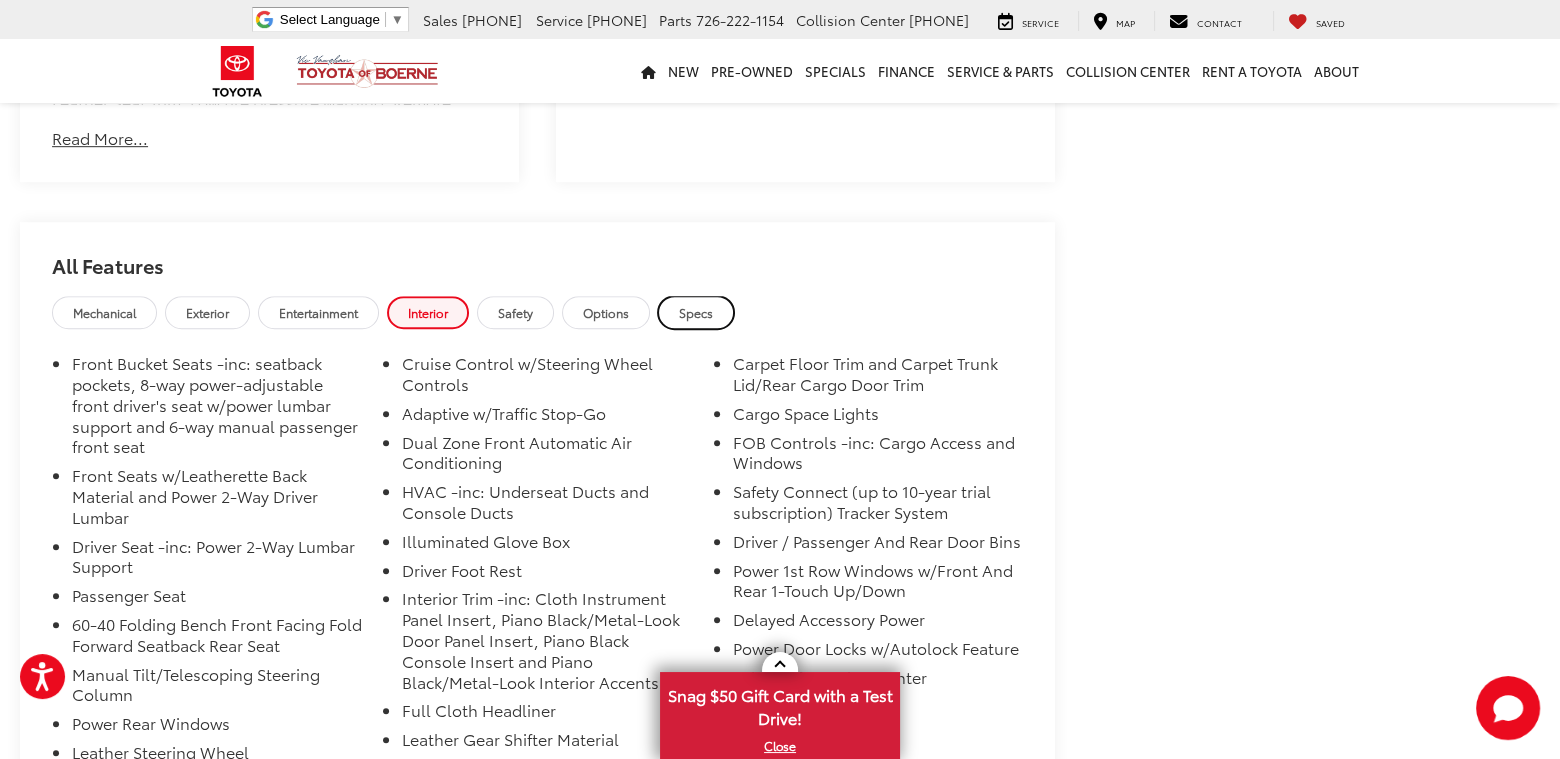 click on "Specs" at bounding box center (696, 312) 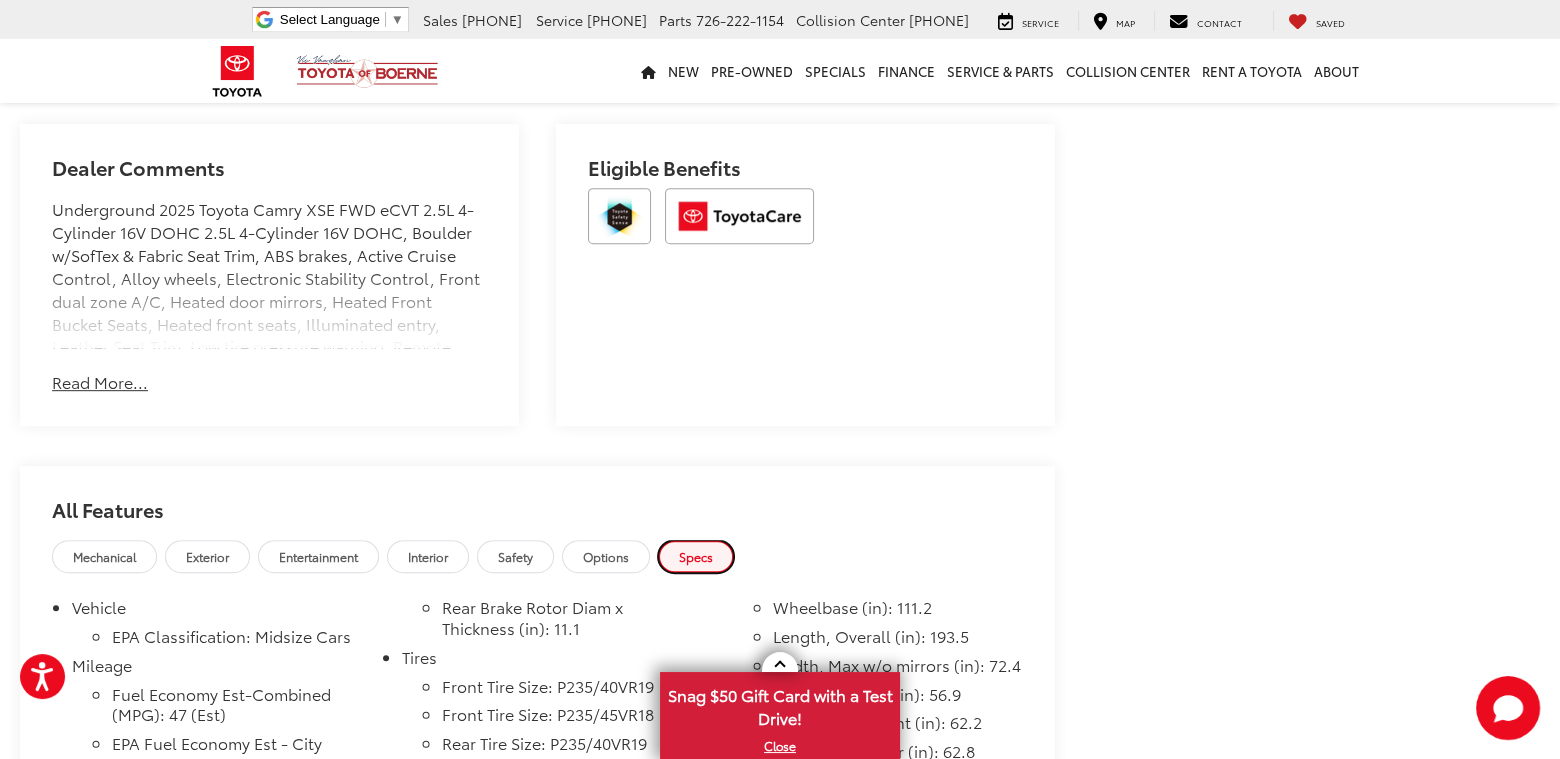 scroll, scrollTop: 1000, scrollLeft: 0, axis: vertical 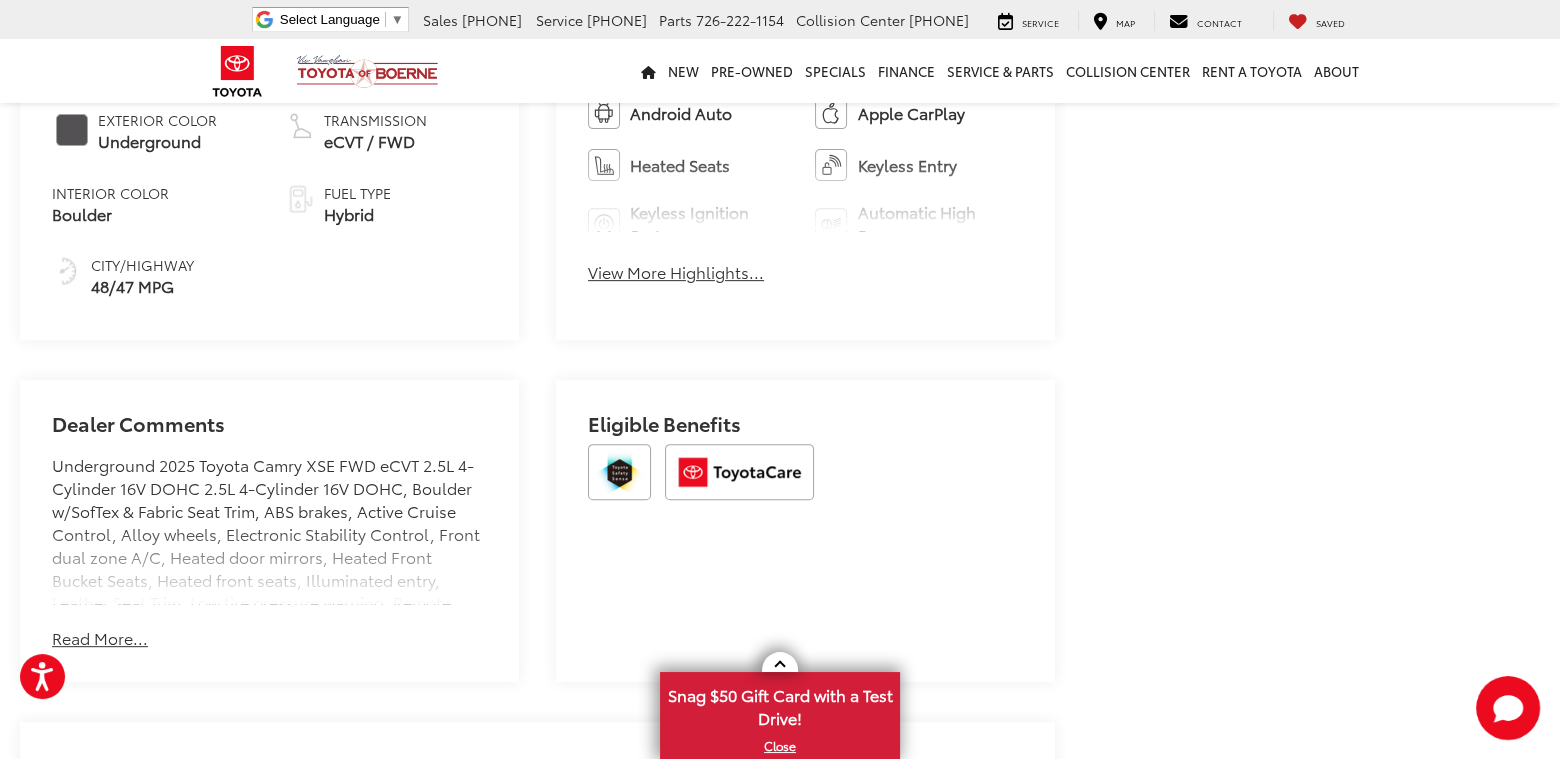 click on "Read More..." at bounding box center (100, 638) 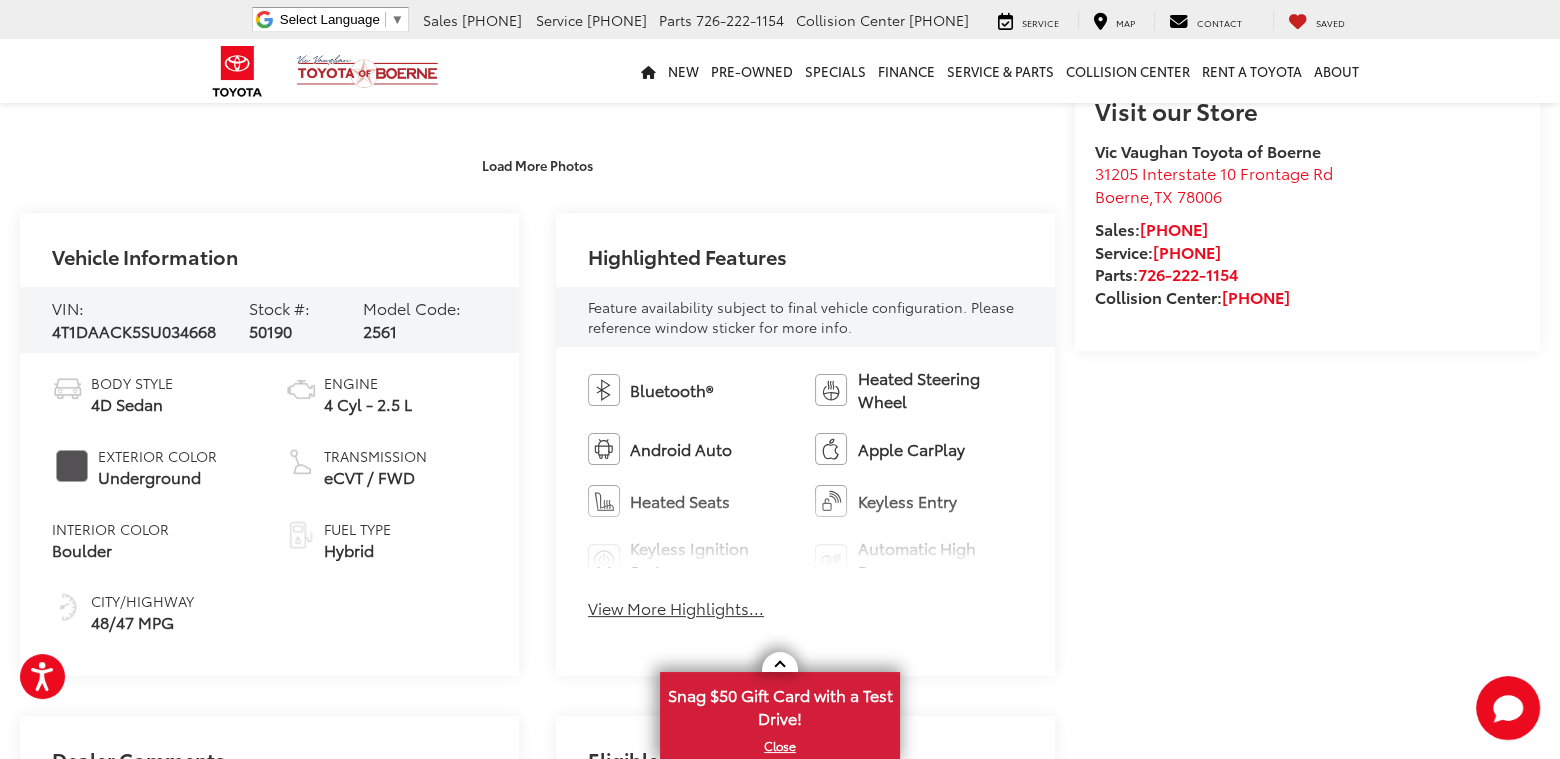 scroll, scrollTop: 700, scrollLeft: 0, axis: vertical 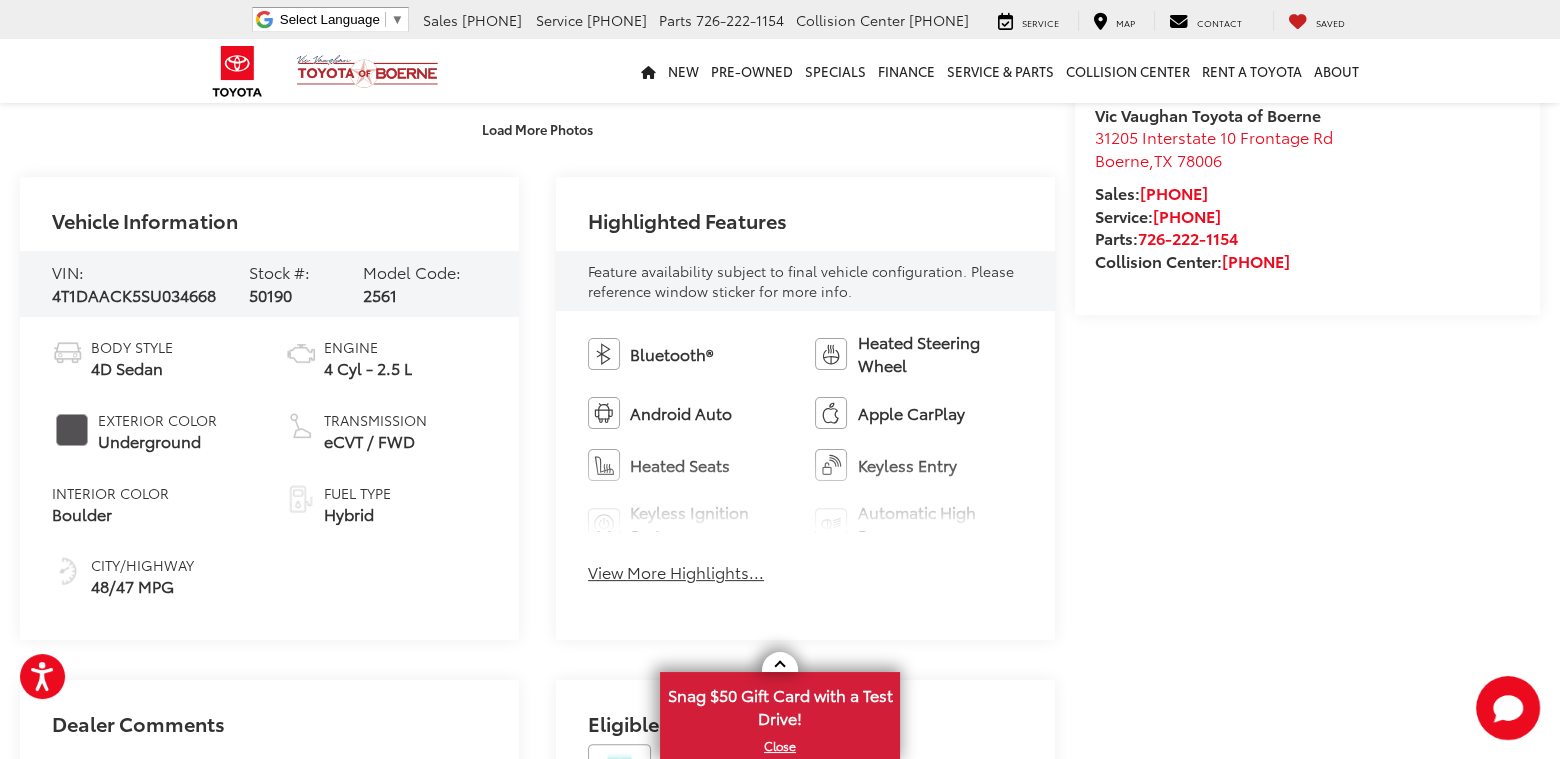 click on "View More Highlights..." at bounding box center [676, 572] 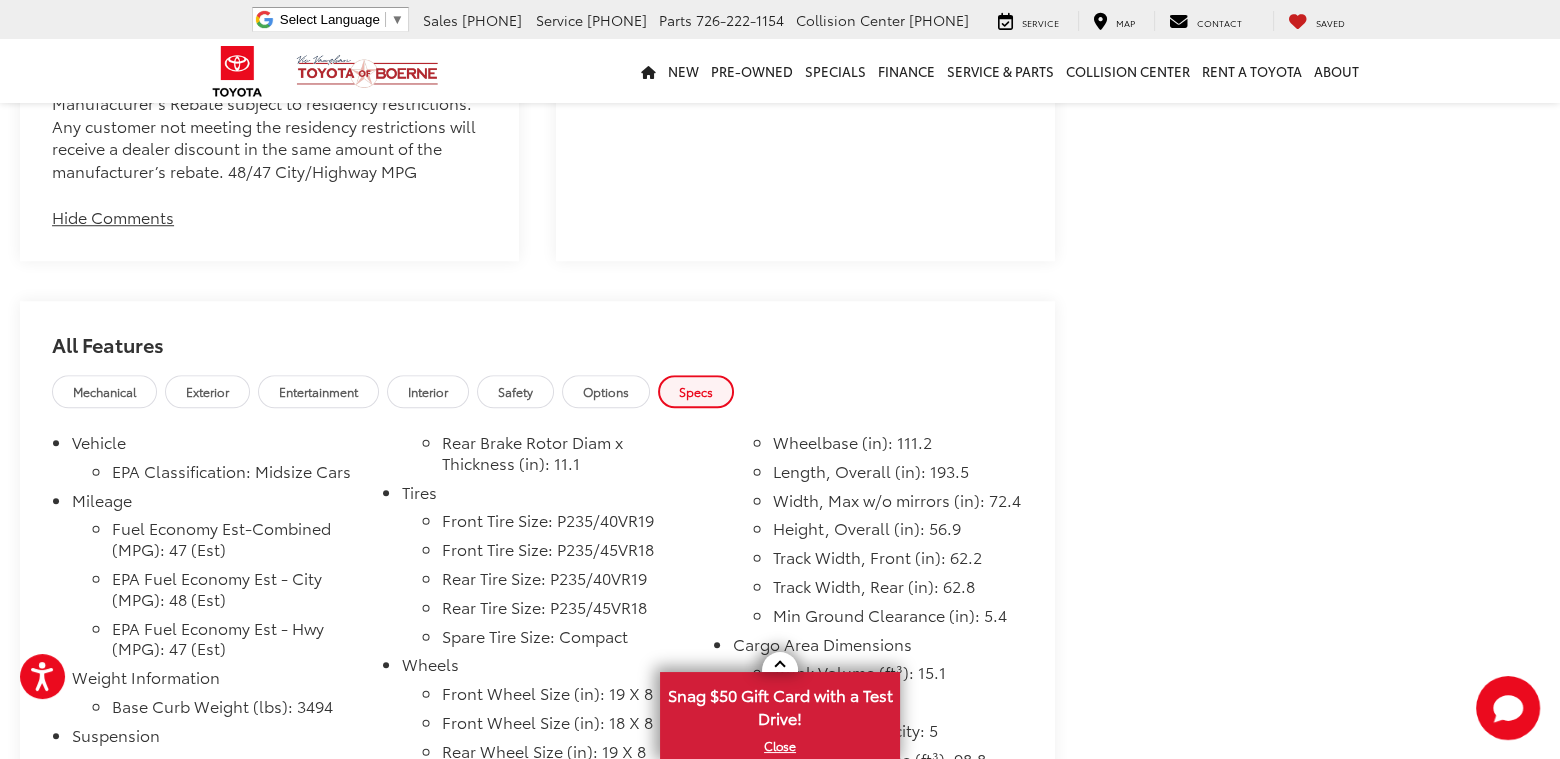 scroll, scrollTop: 2000, scrollLeft: 0, axis: vertical 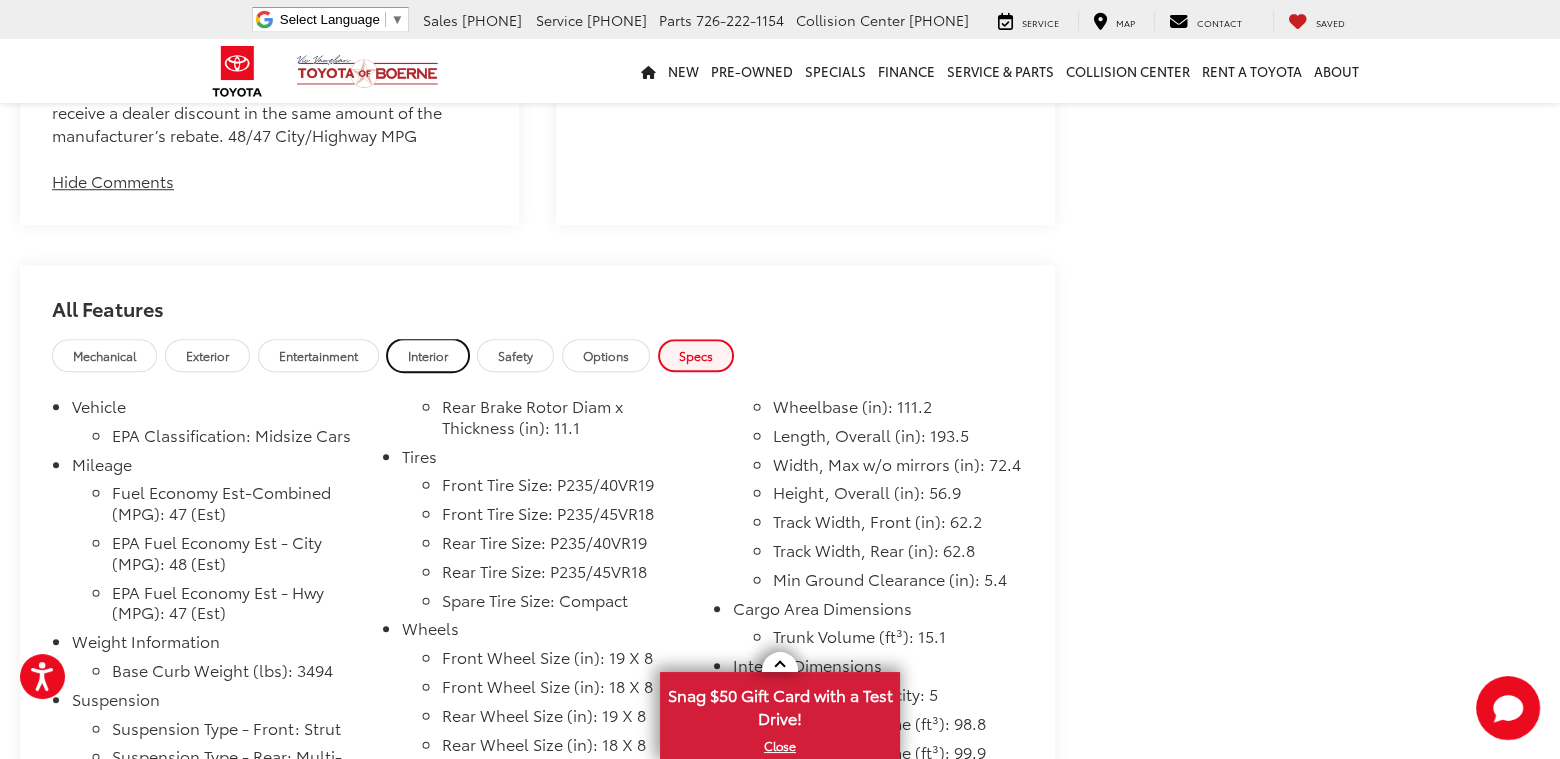 click on "Interior" at bounding box center (428, 355) 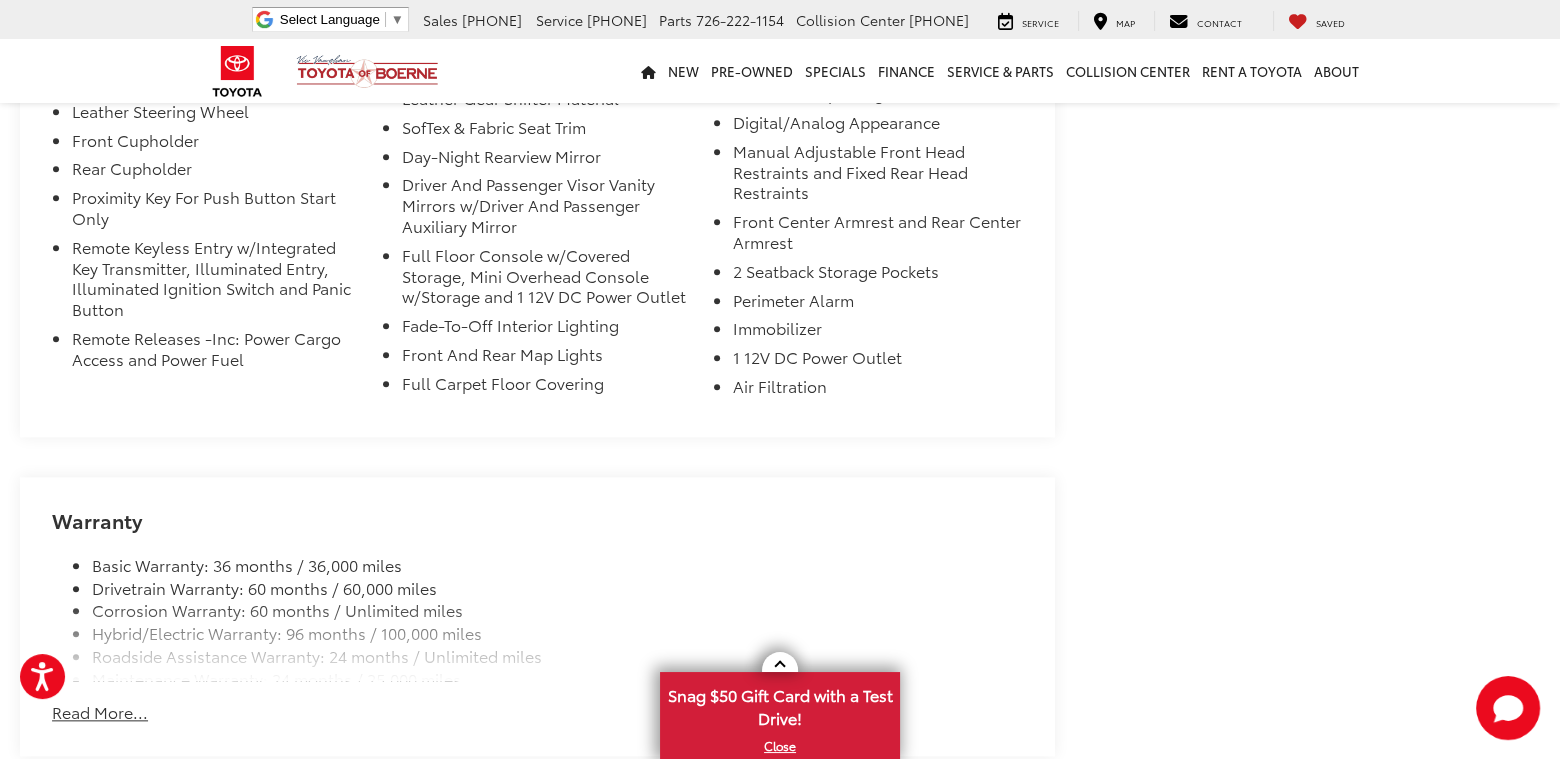 scroll, scrollTop: 2900, scrollLeft: 0, axis: vertical 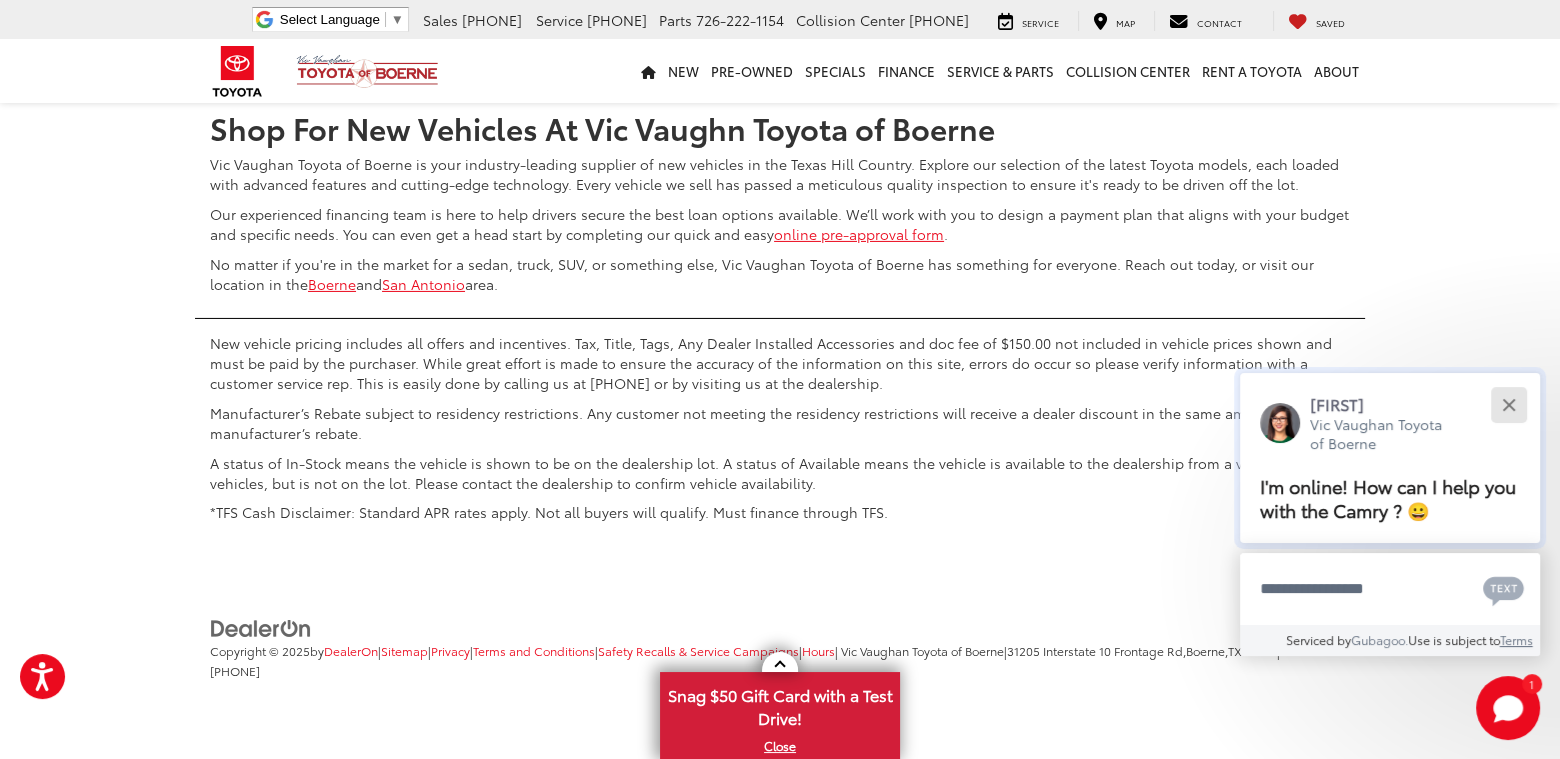 click at bounding box center [1508, 404] 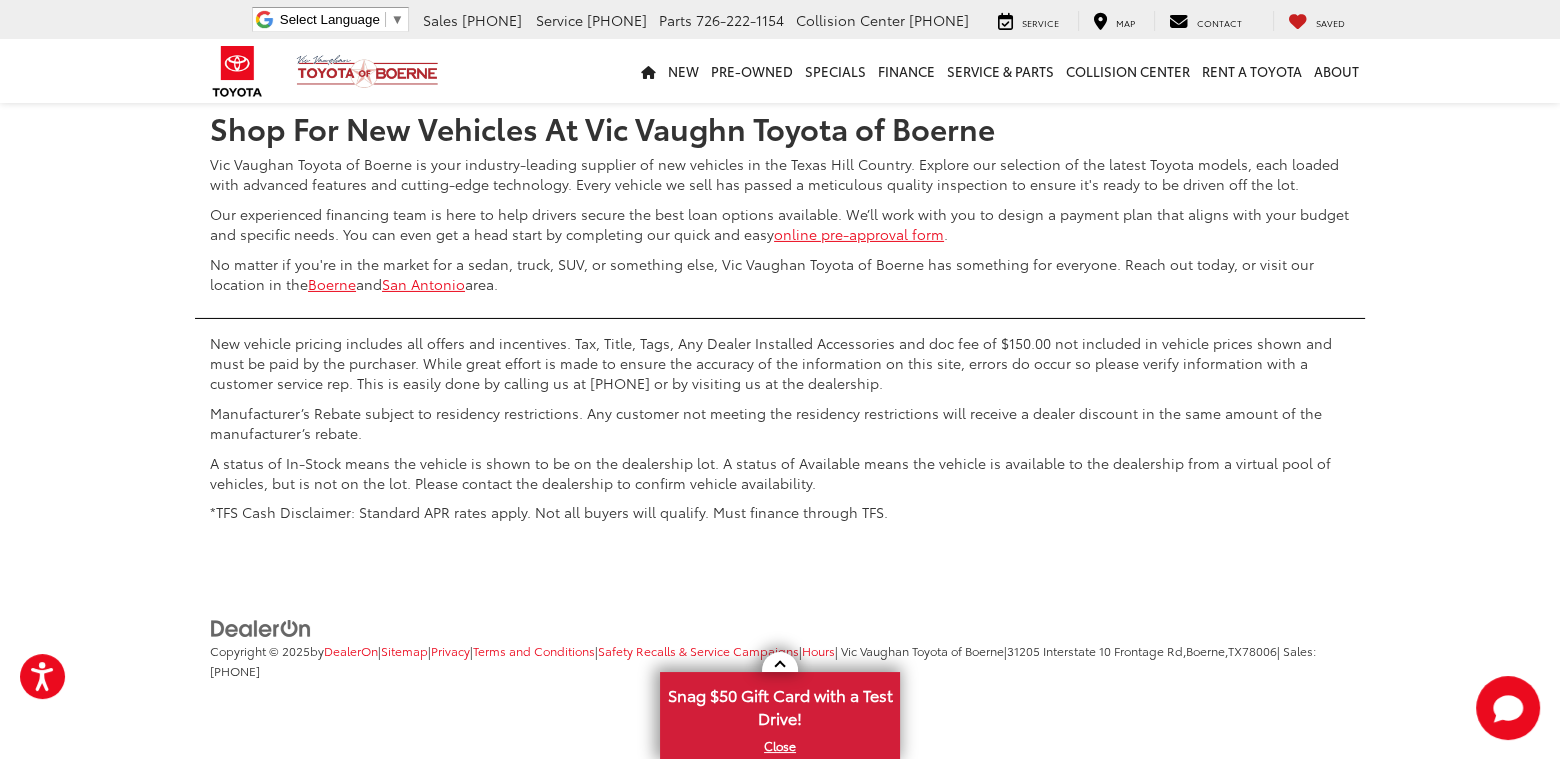 click on "Next" at bounding box center [1312, 32] 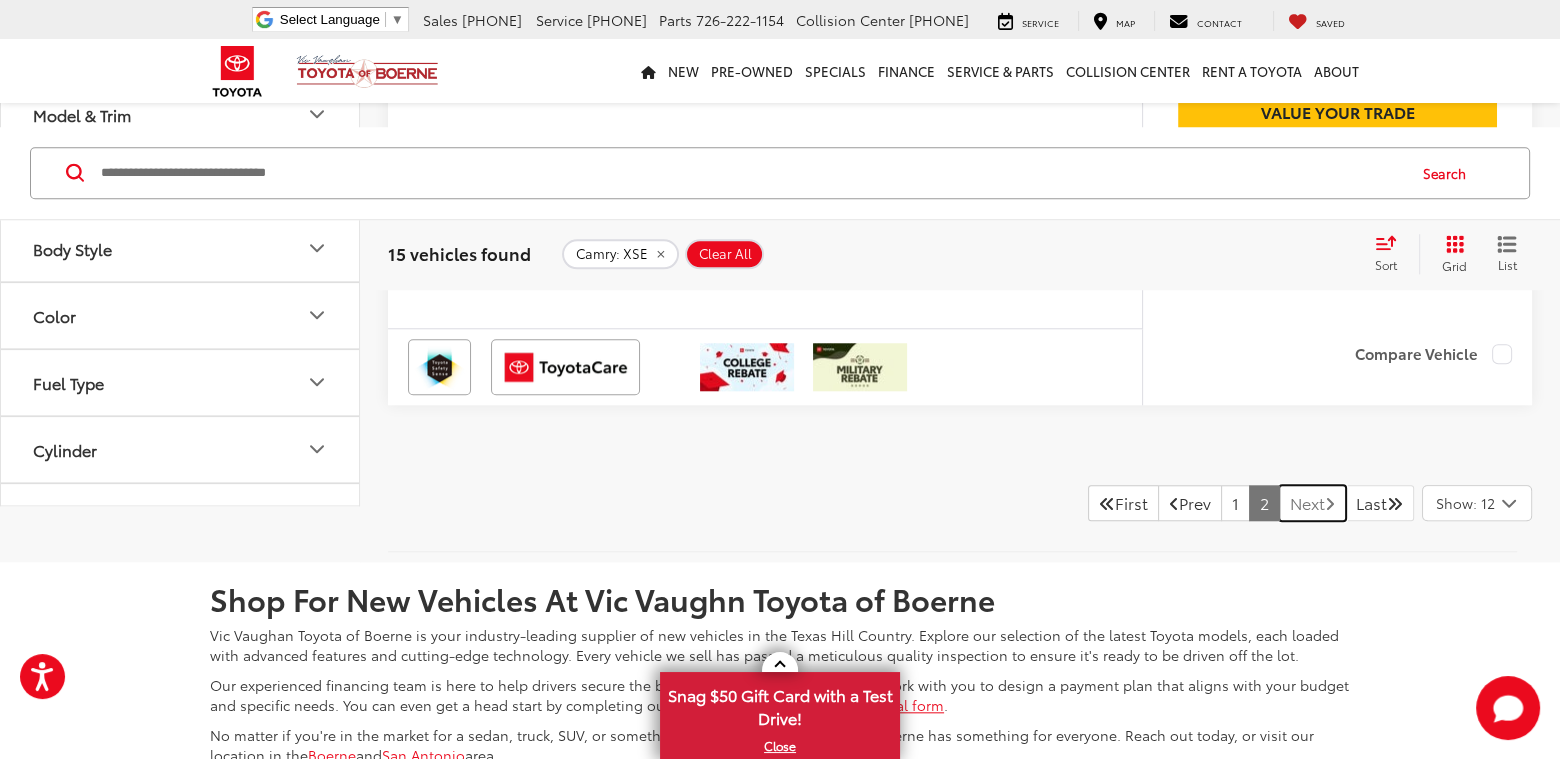 scroll, scrollTop: 2759, scrollLeft: 0, axis: vertical 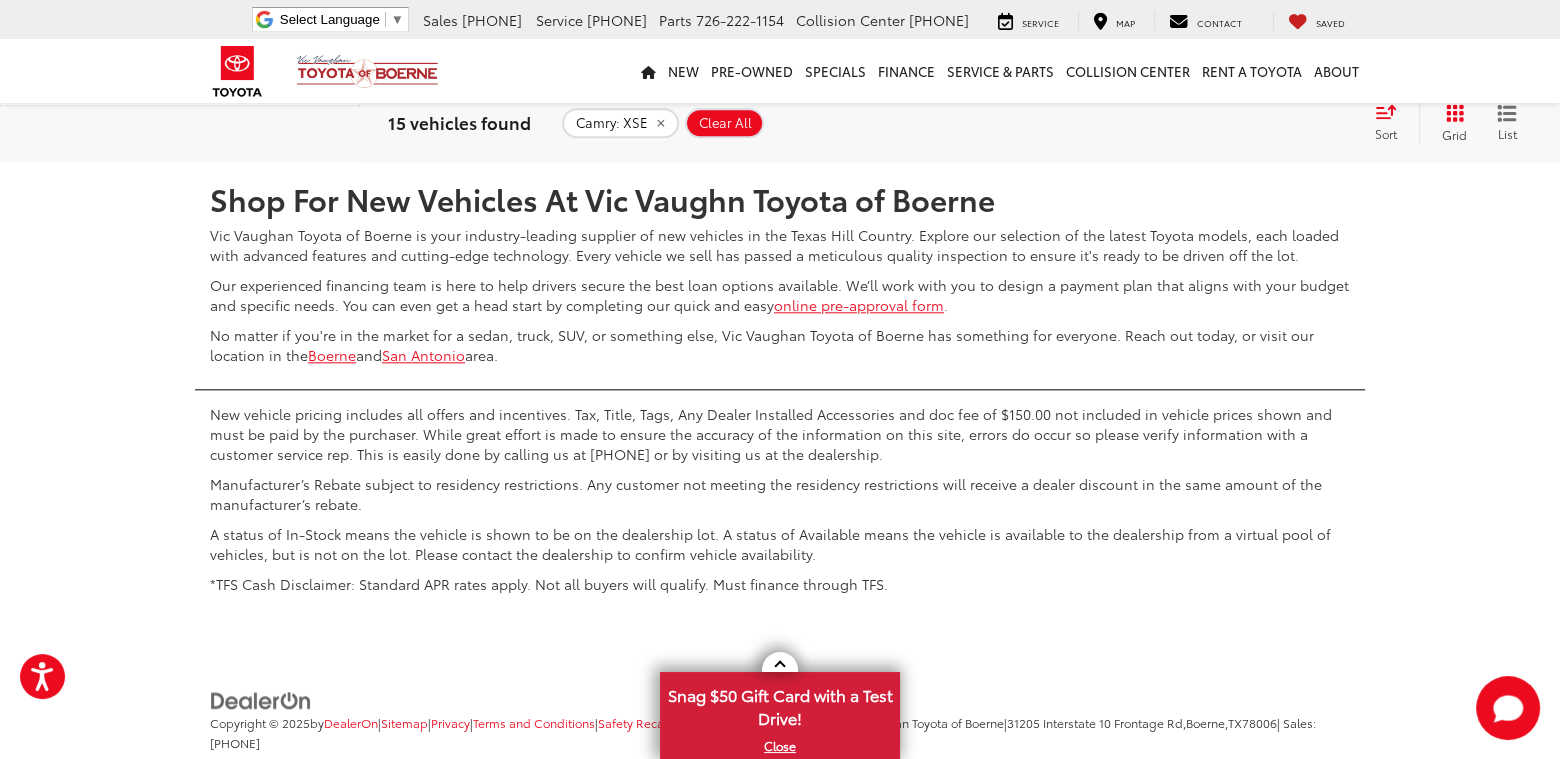 click on "Next" at bounding box center [1312, 103] 